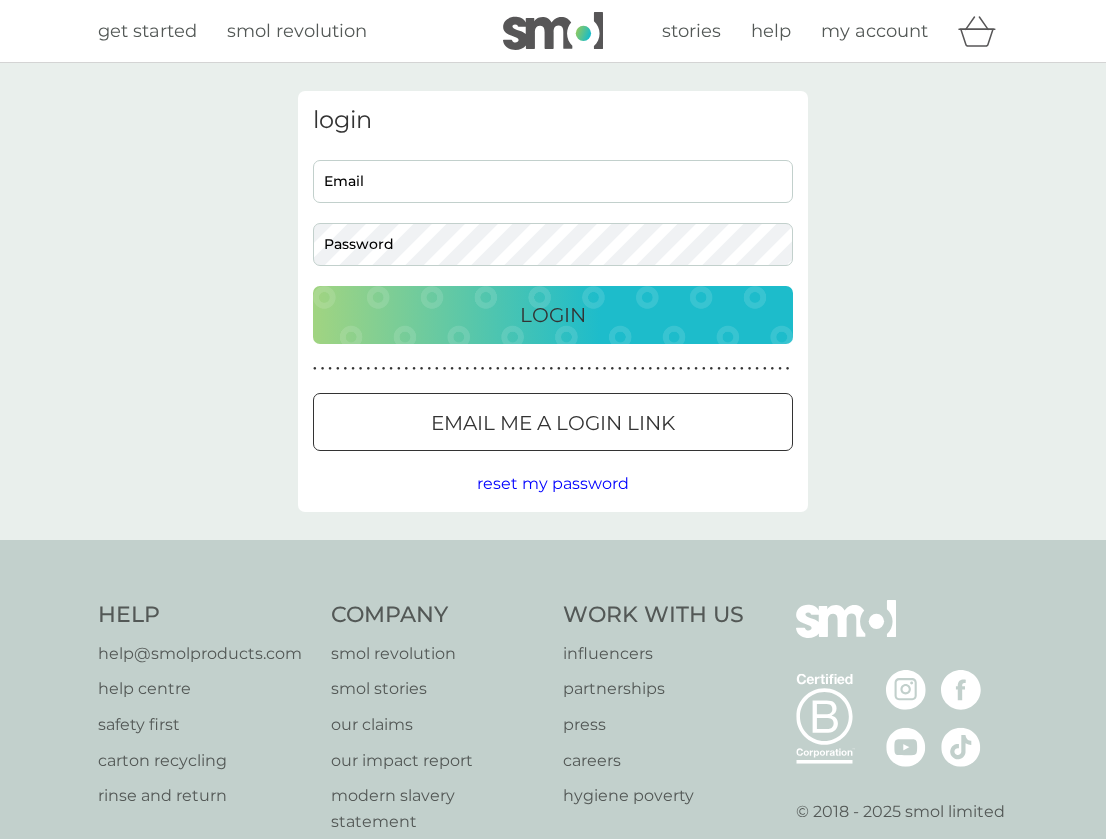 scroll, scrollTop: 0, scrollLeft: 0, axis: both 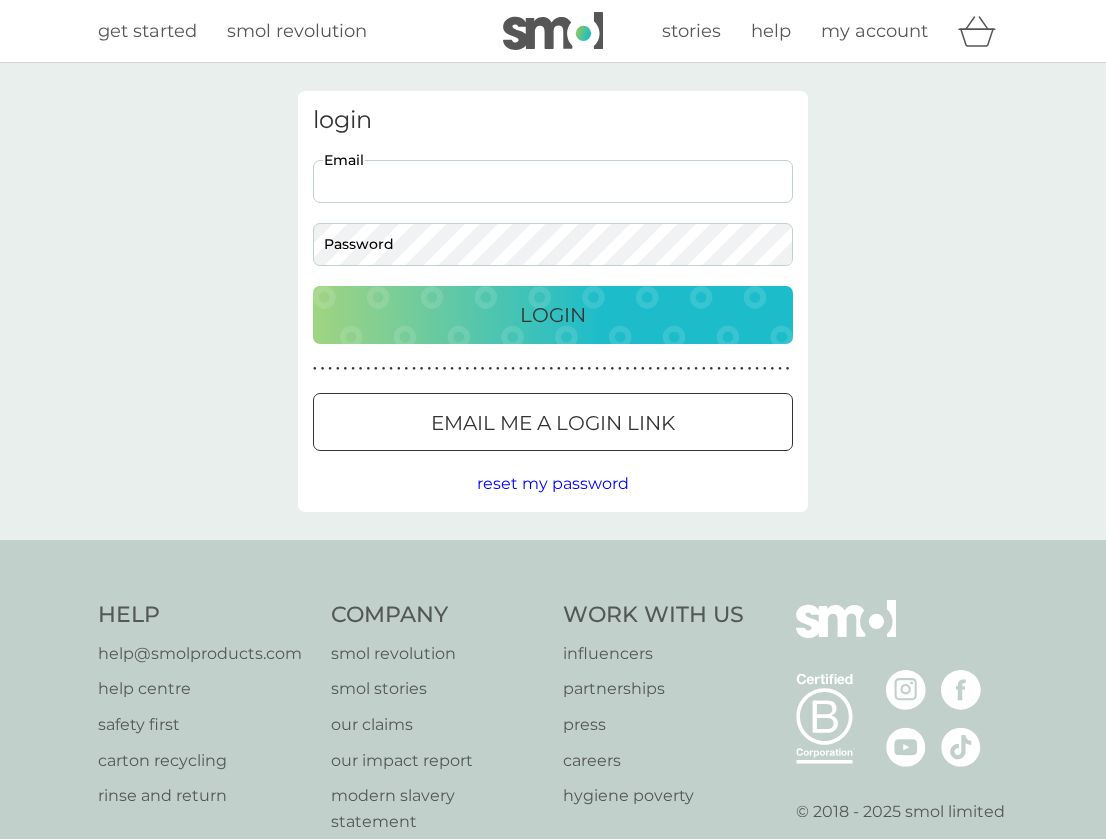 click on "Email" at bounding box center (553, 181) 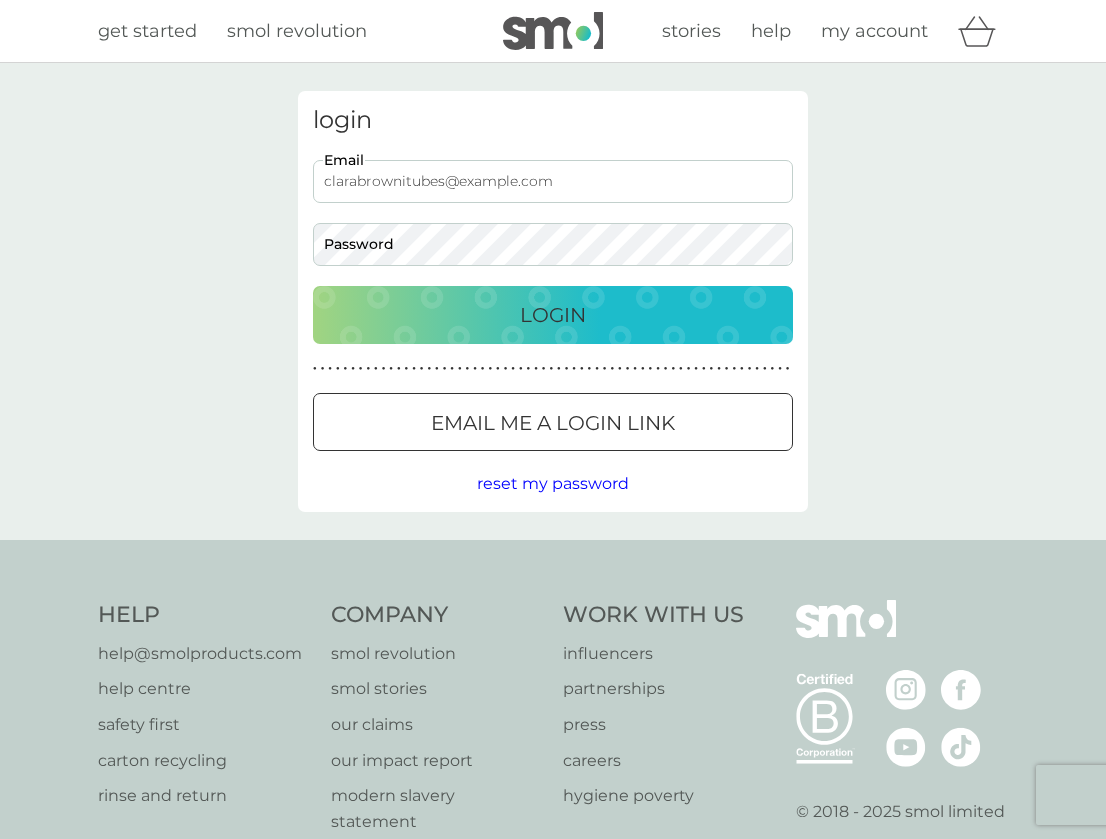 click on "Login" at bounding box center [553, 315] 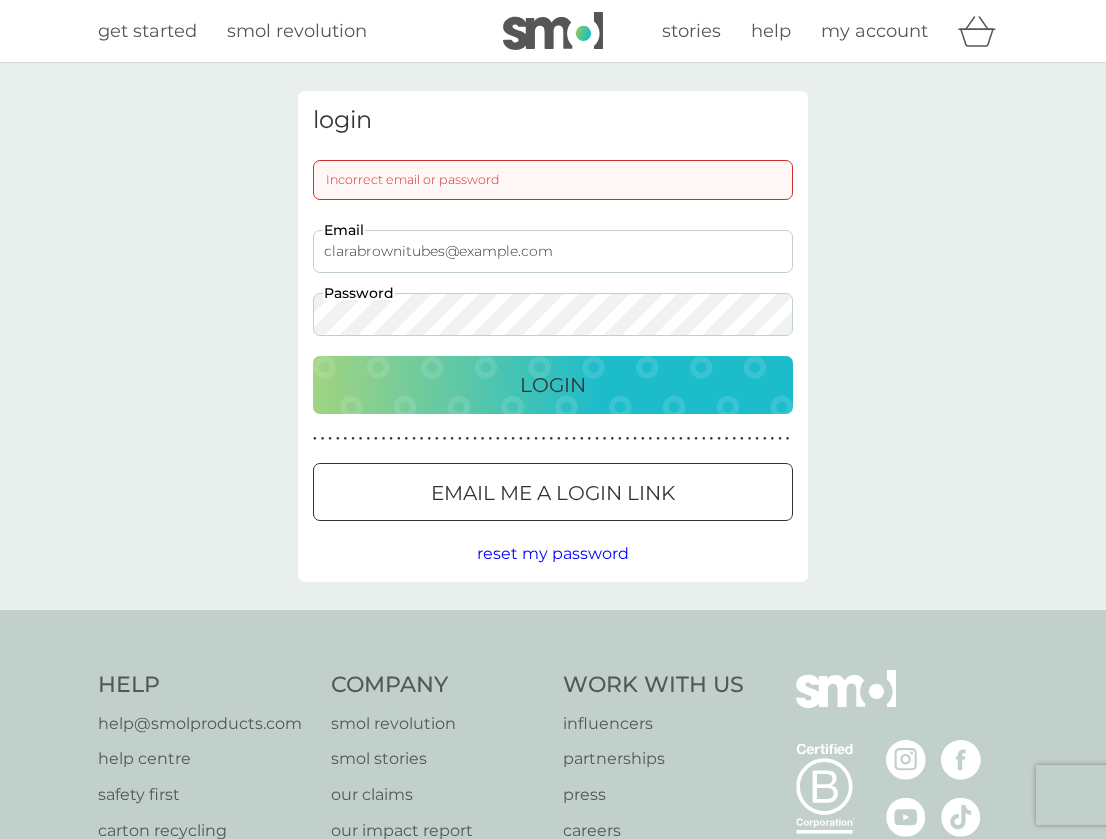 click on "clarabrownitubes@example.com" at bounding box center [553, 251] 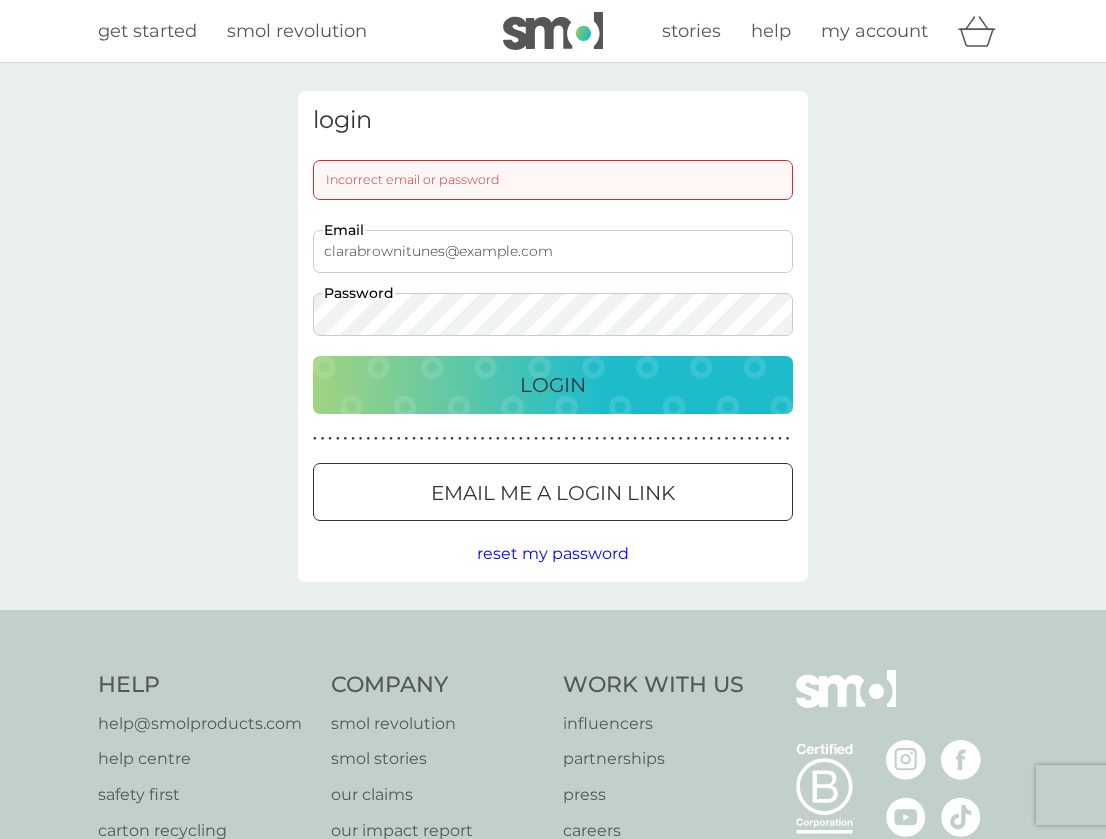 type on "clarabrownitunes@example.com" 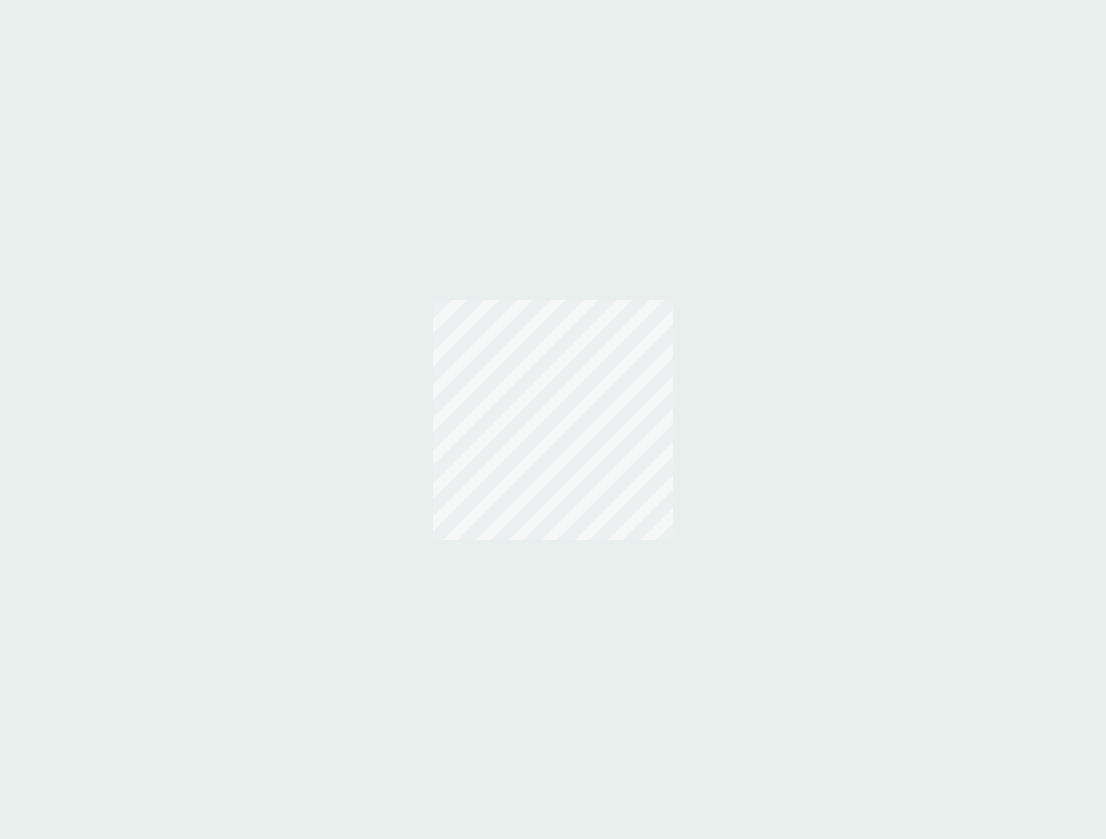 scroll, scrollTop: 0, scrollLeft: 0, axis: both 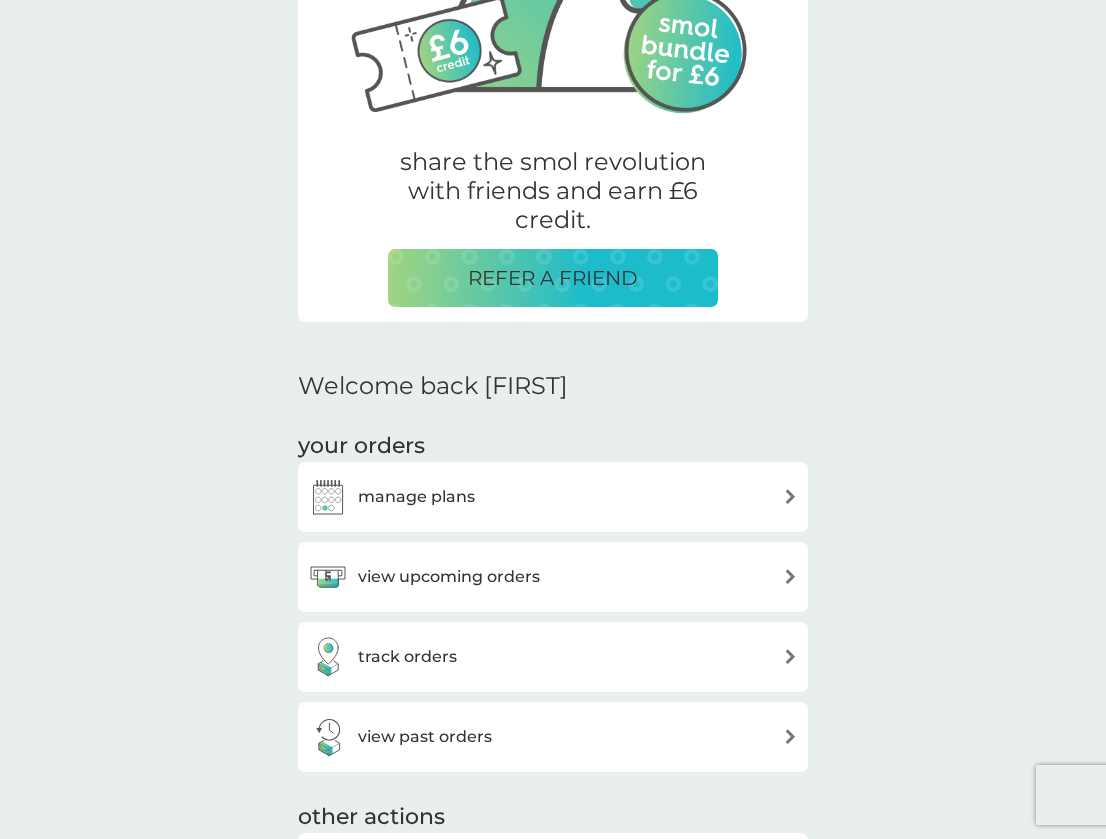 click on "view upcoming orders" at bounding box center (449, 577) 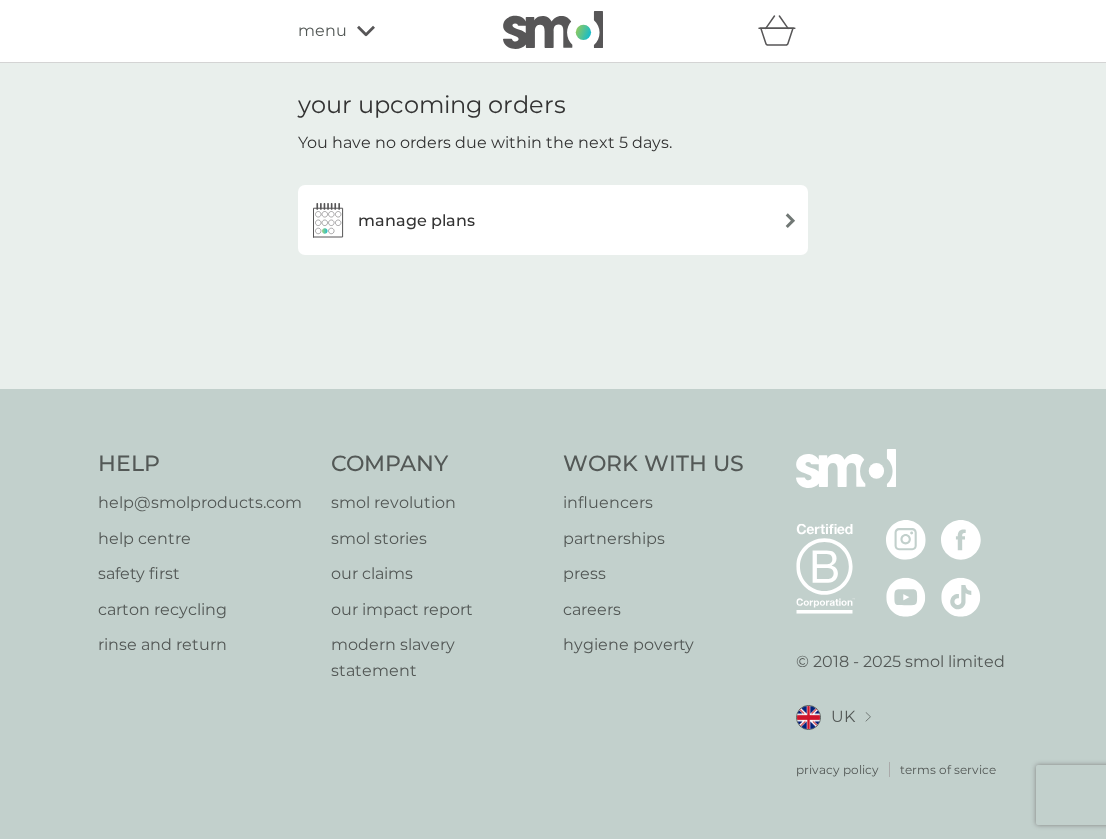 click on "manage plans" at bounding box center [553, 220] 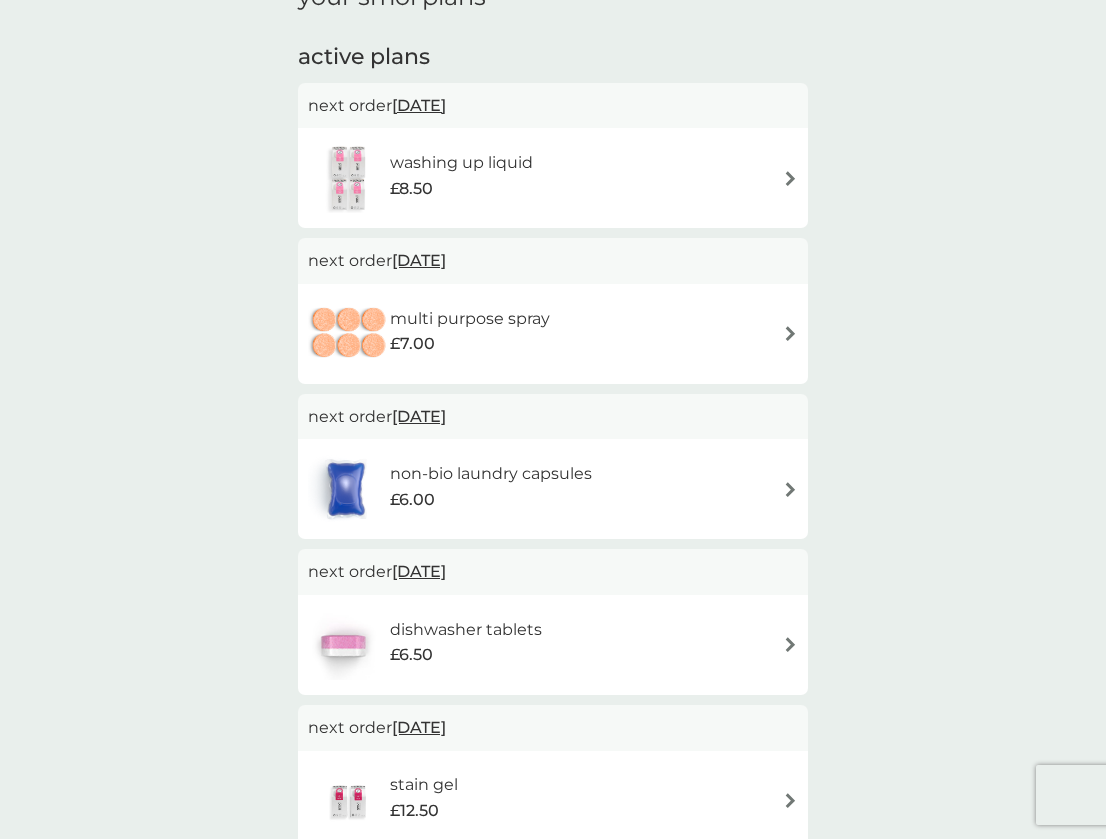 scroll, scrollTop: 109, scrollLeft: 0, axis: vertical 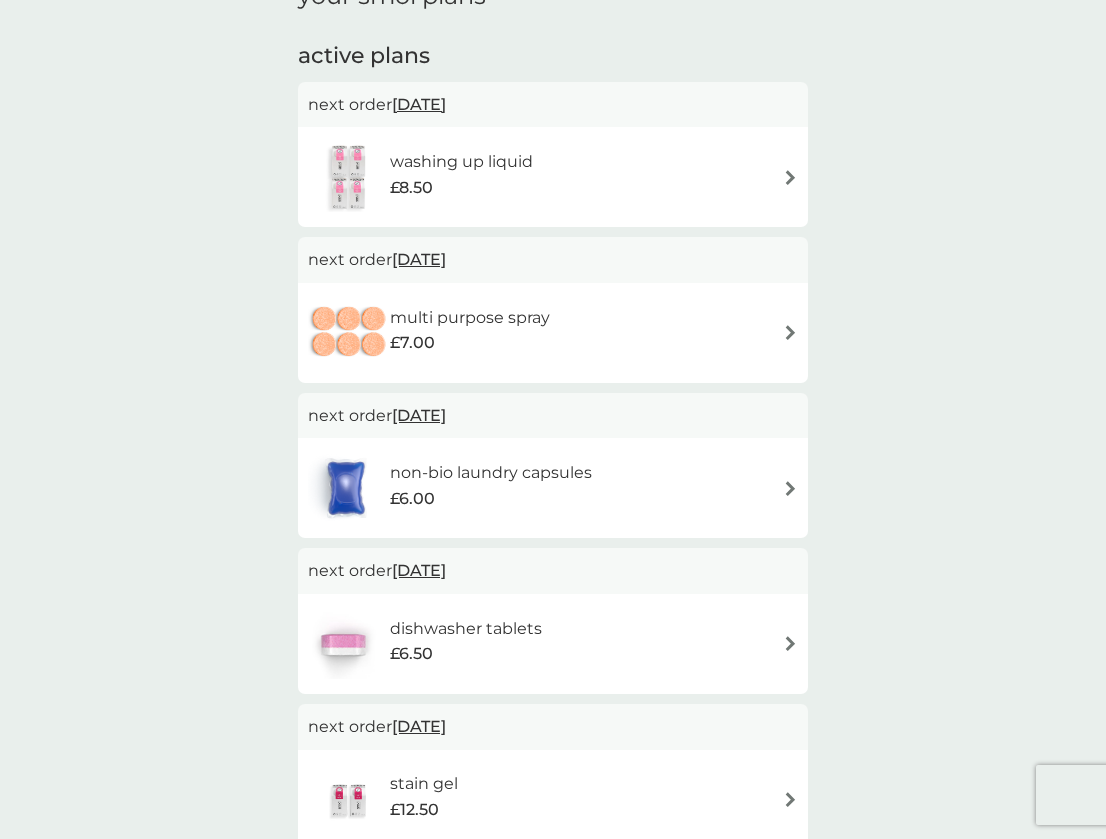 click on "washing up liquid £8.50" at bounding box center [471, 177] 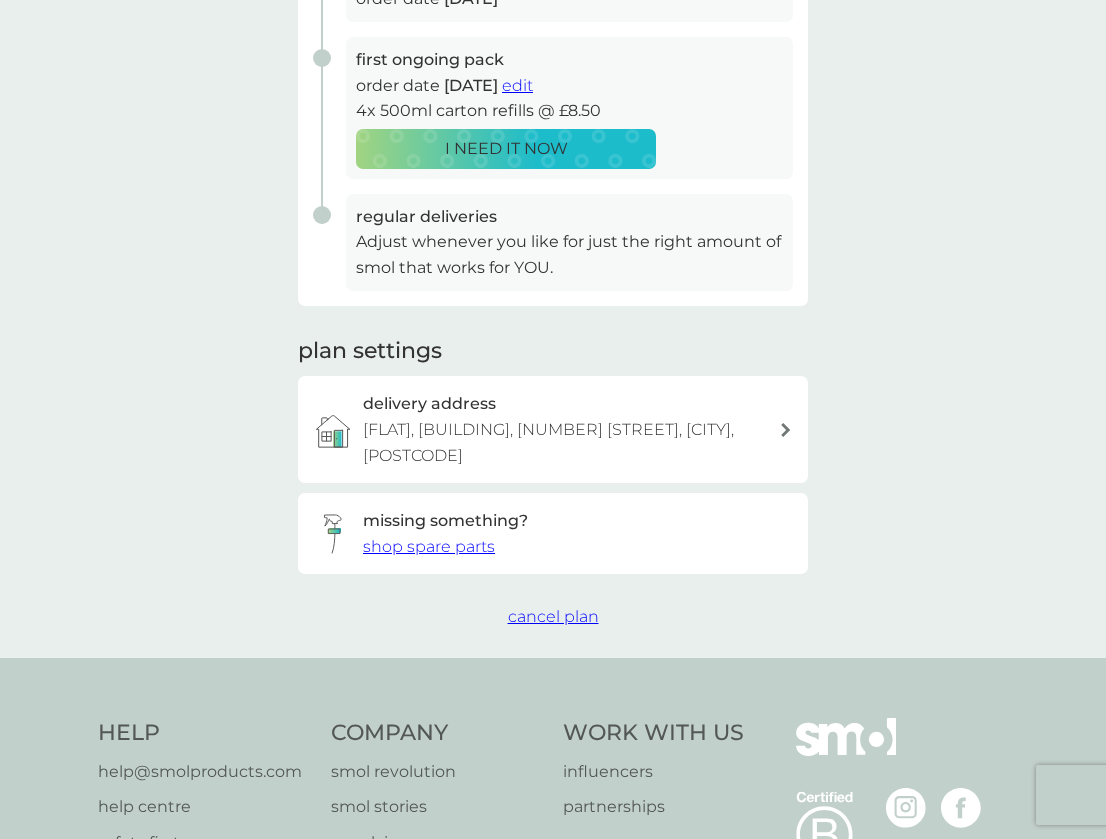 scroll, scrollTop: 476, scrollLeft: 0, axis: vertical 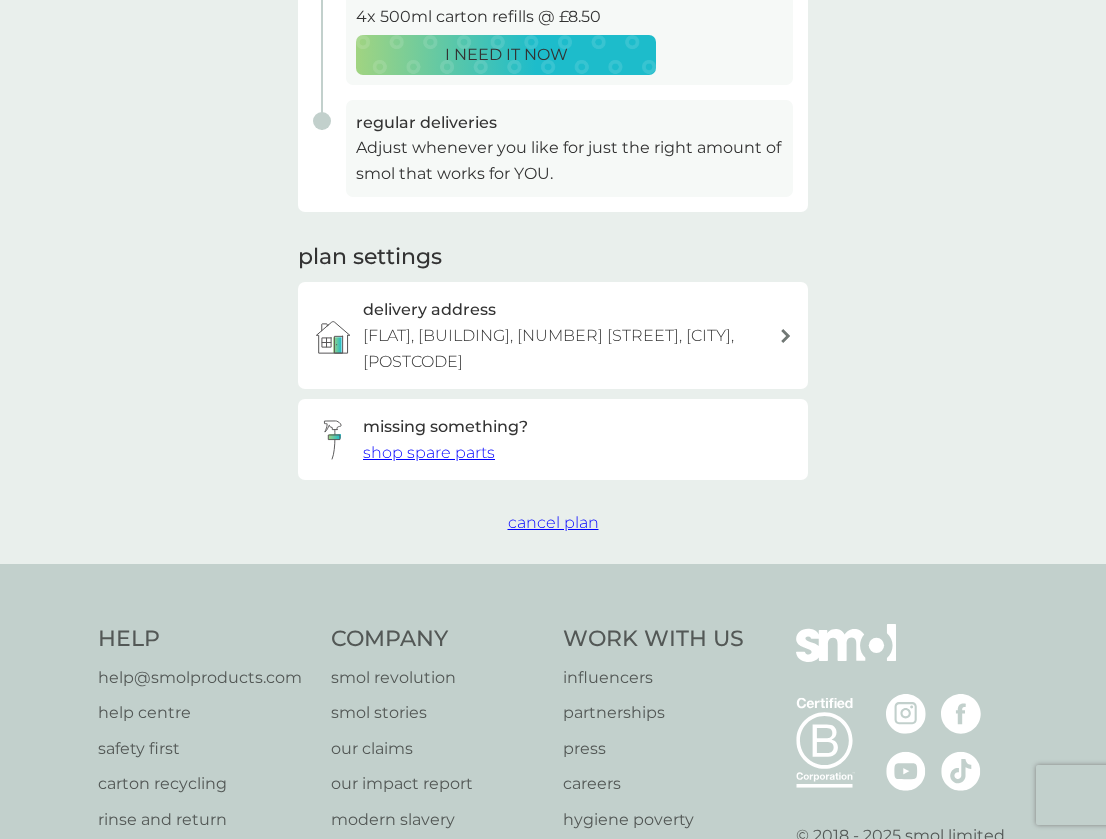 click on "cancel plan" at bounding box center [553, 522] 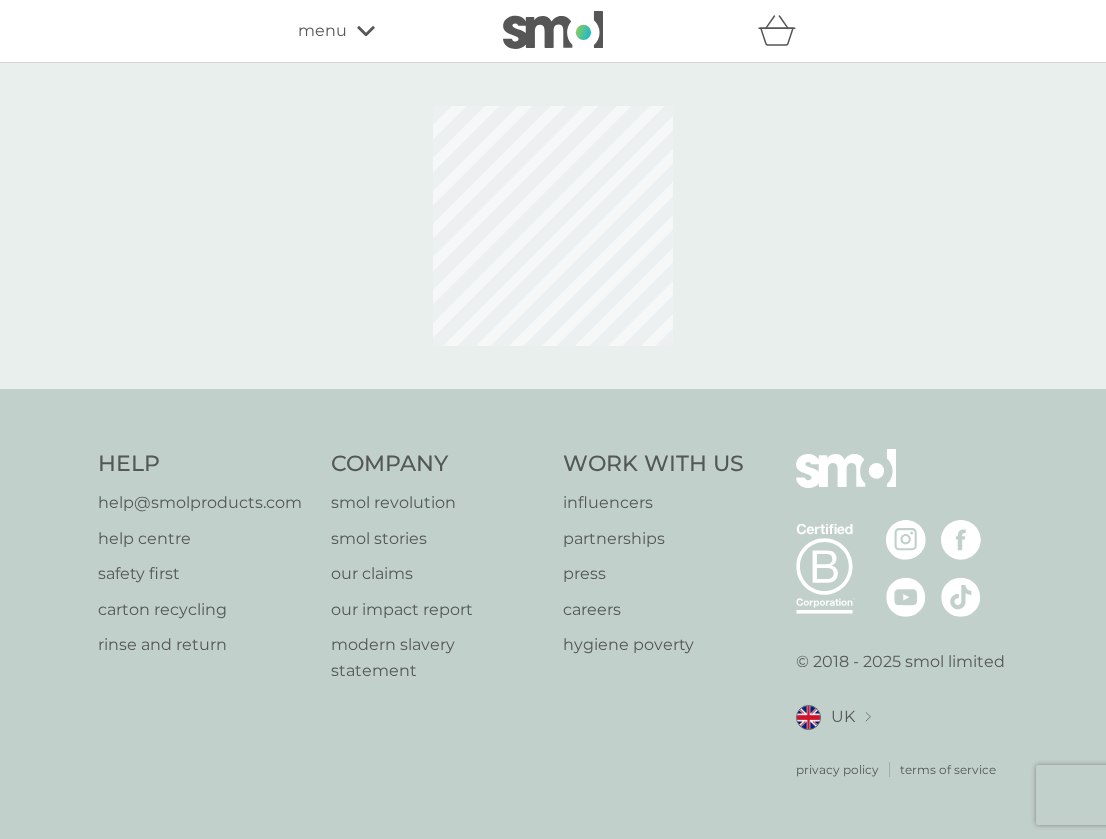scroll, scrollTop: 0, scrollLeft: 0, axis: both 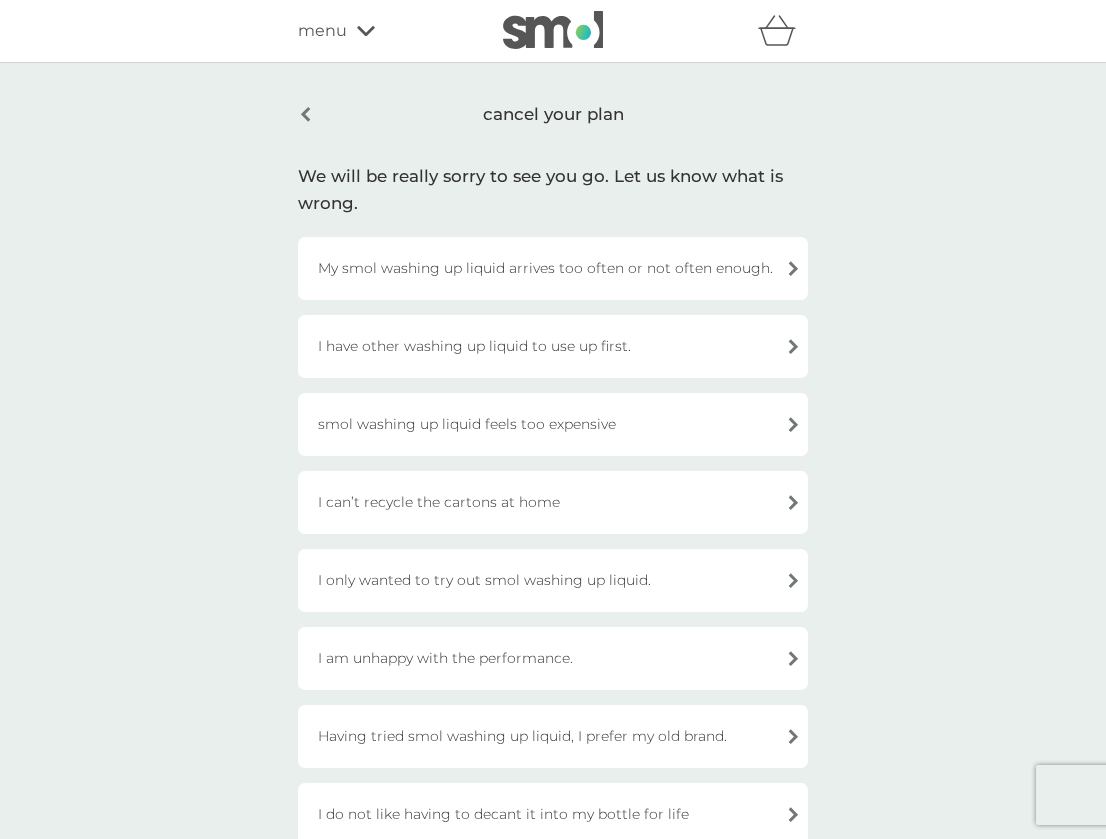 click on "I have other washing up liquid to use up first." at bounding box center (553, 346) 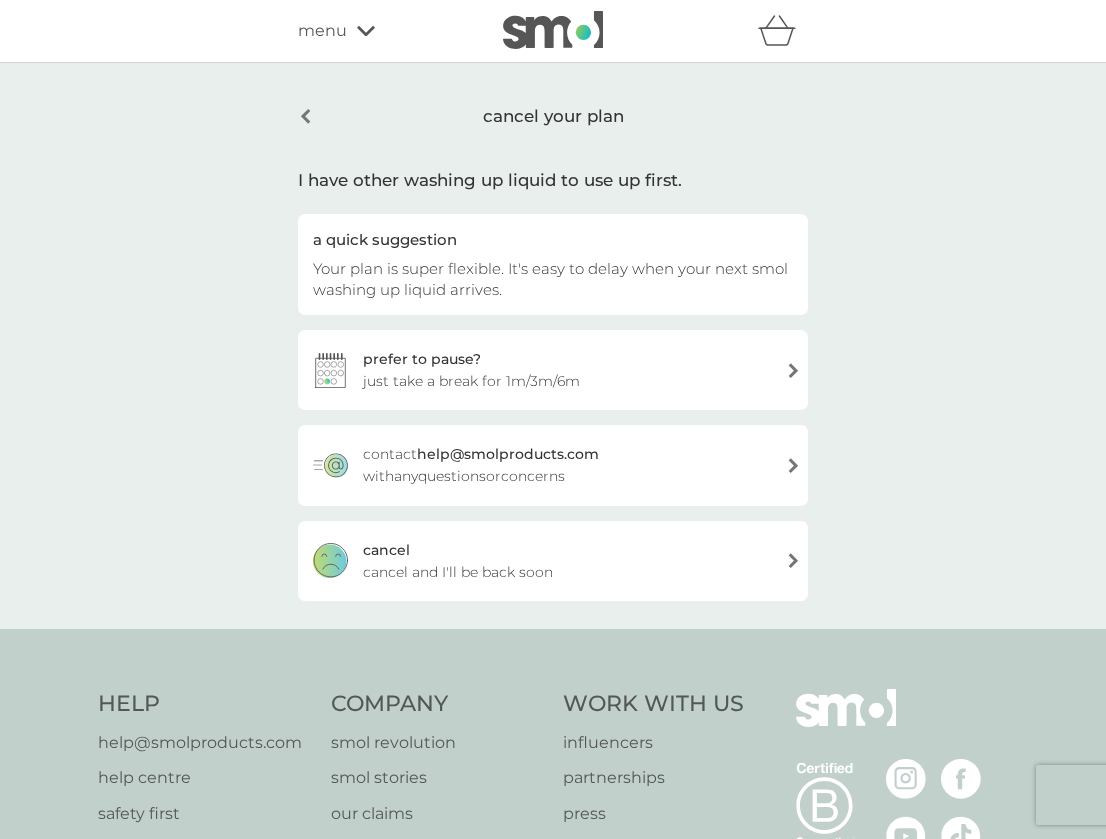 click on "cancel cancel and I'll be back soon" at bounding box center (553, 561) 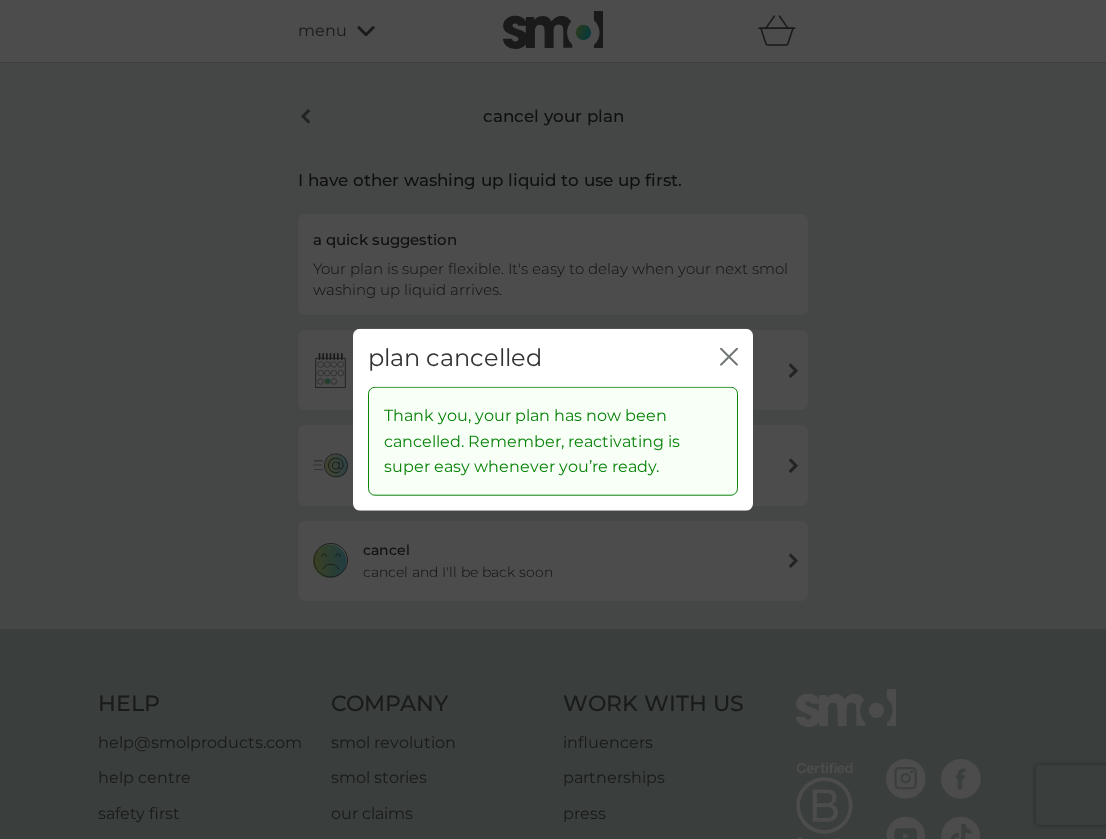 click 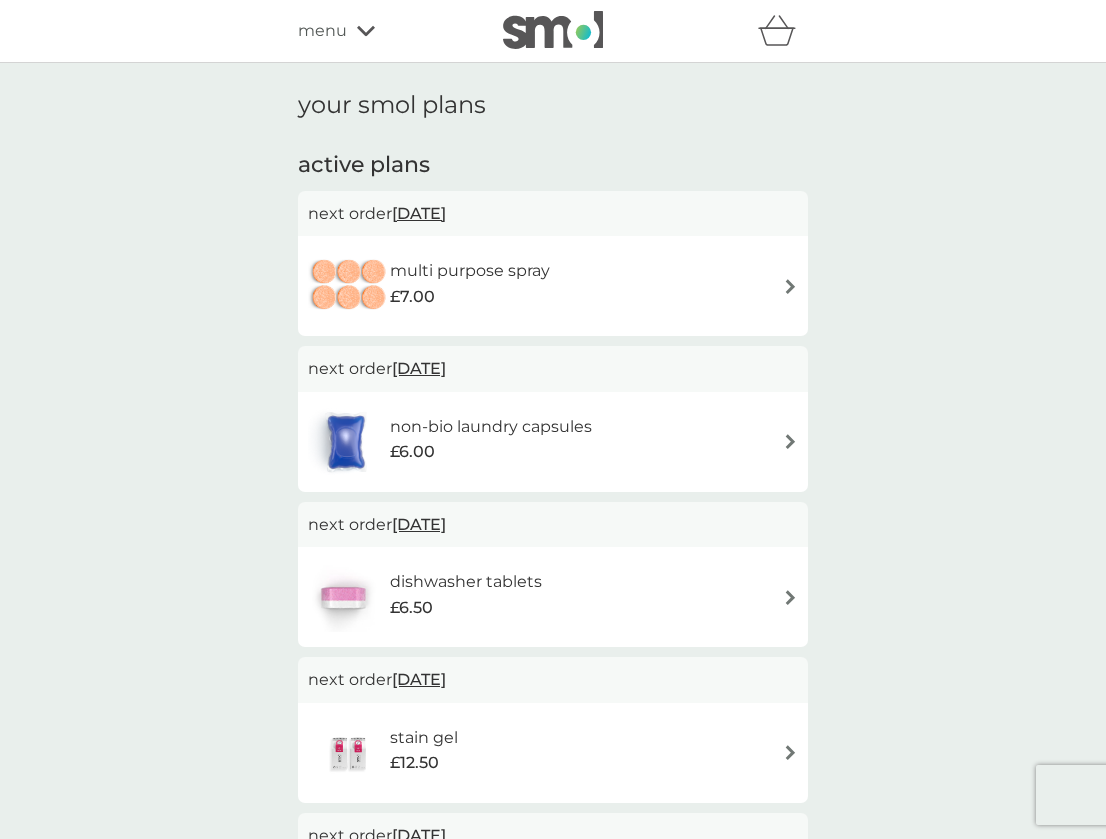 click on "multi purpose spray £7.00" at bounding box center (553, 286) 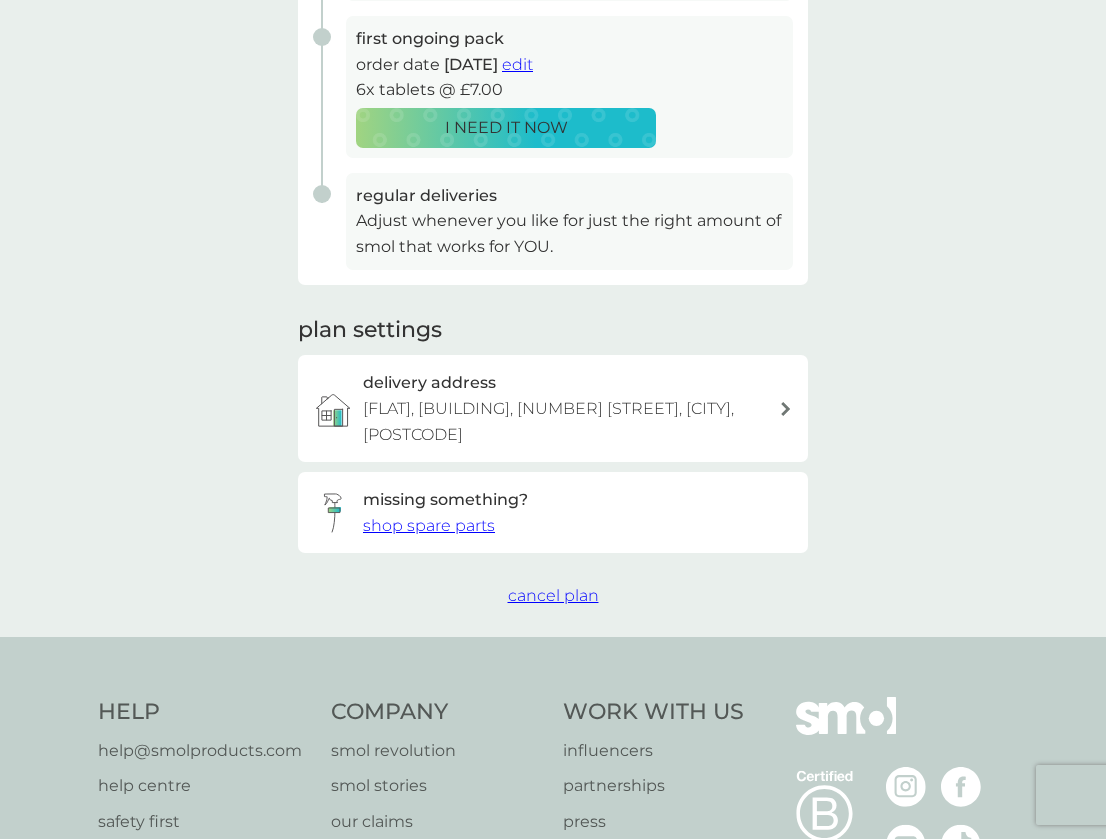 scroll, scrollTop: 407, scrollLeft: 0, axis: vertical 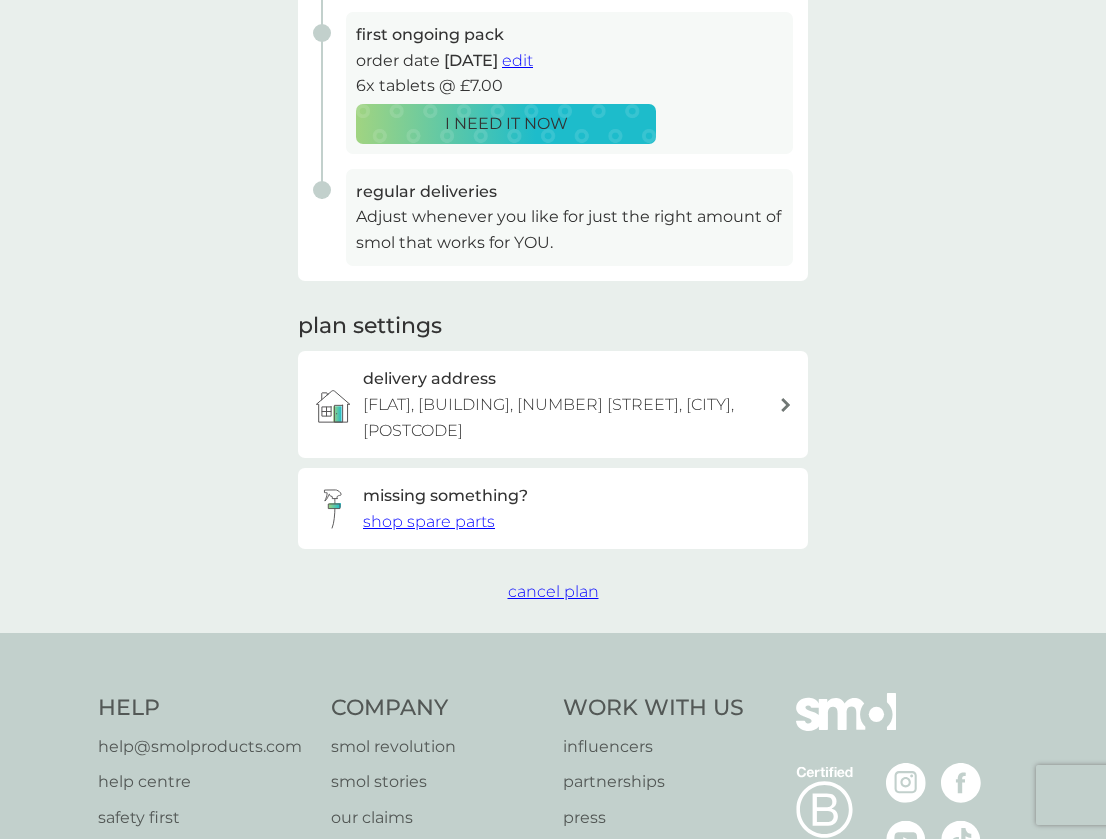 click on "cancel plan" at bounding box center (553, 591) 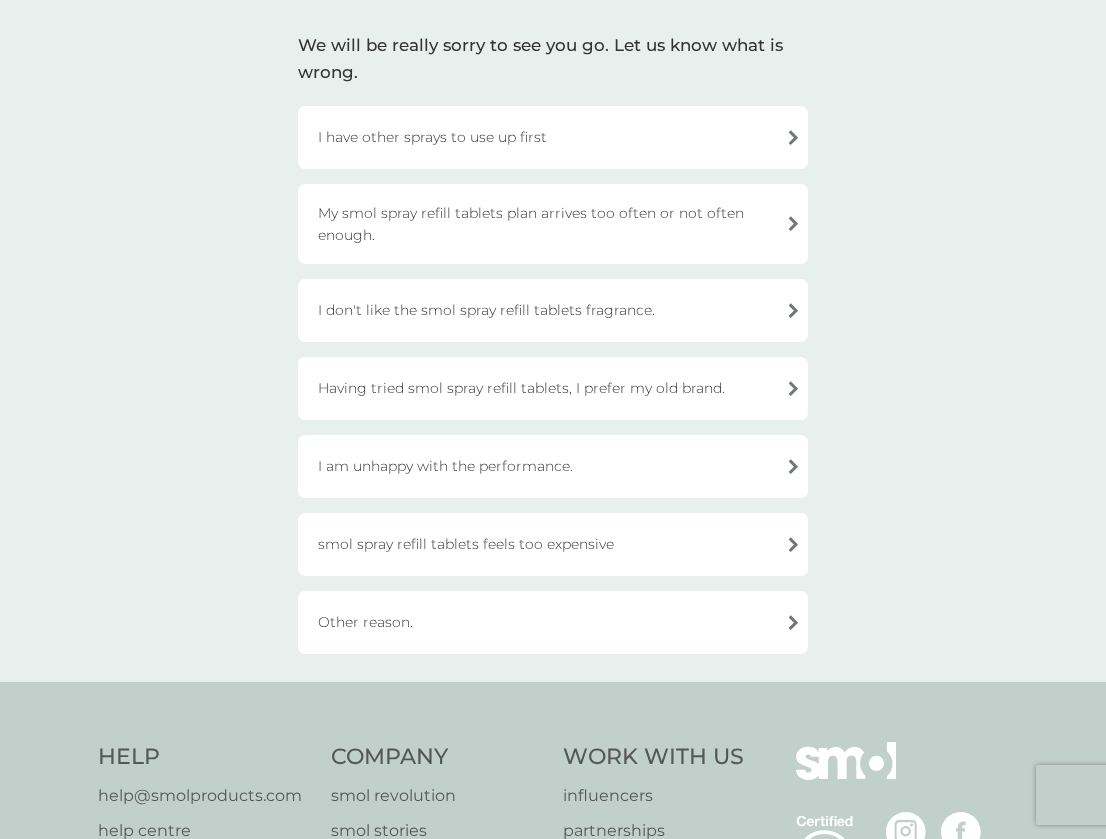 scroll, scrollTop: 132, scrollLeft: 0, axis: vertical 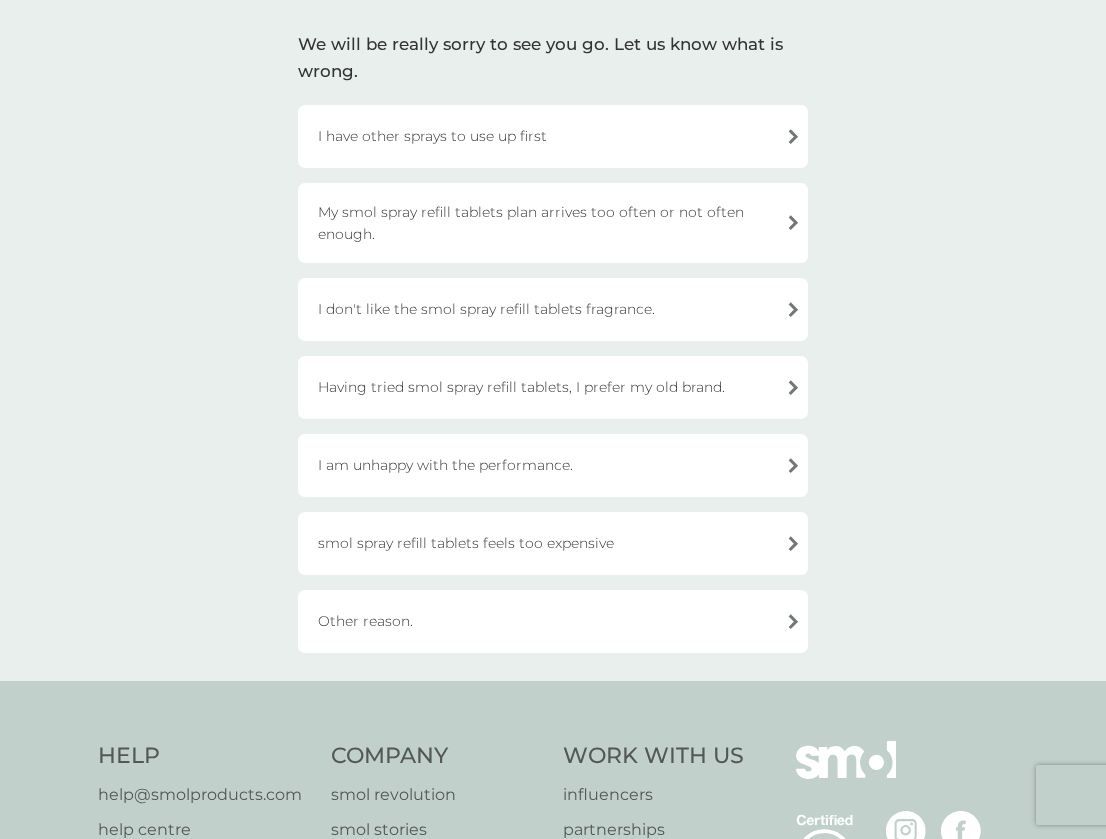 click on "I have other sprays to use up first" at bounding box center (553, 136) 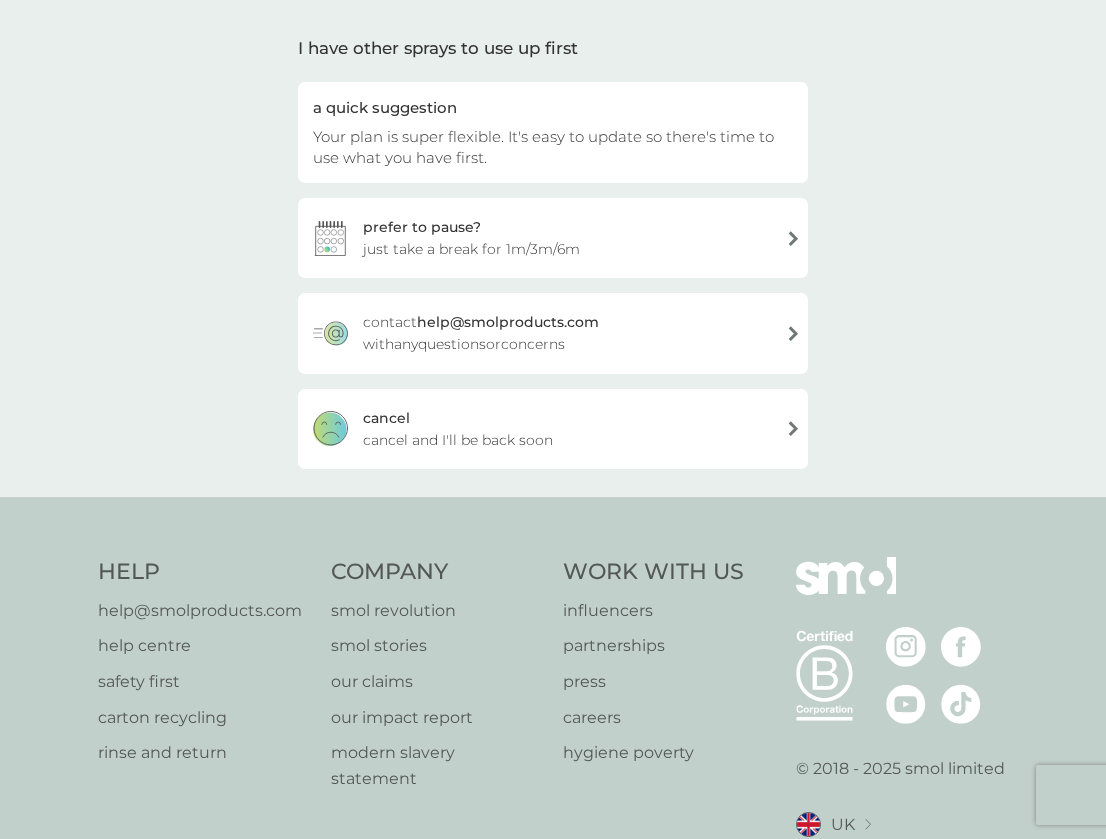 click on "cancel cancel and I'll be back soon" at bounding box center [553, 429] 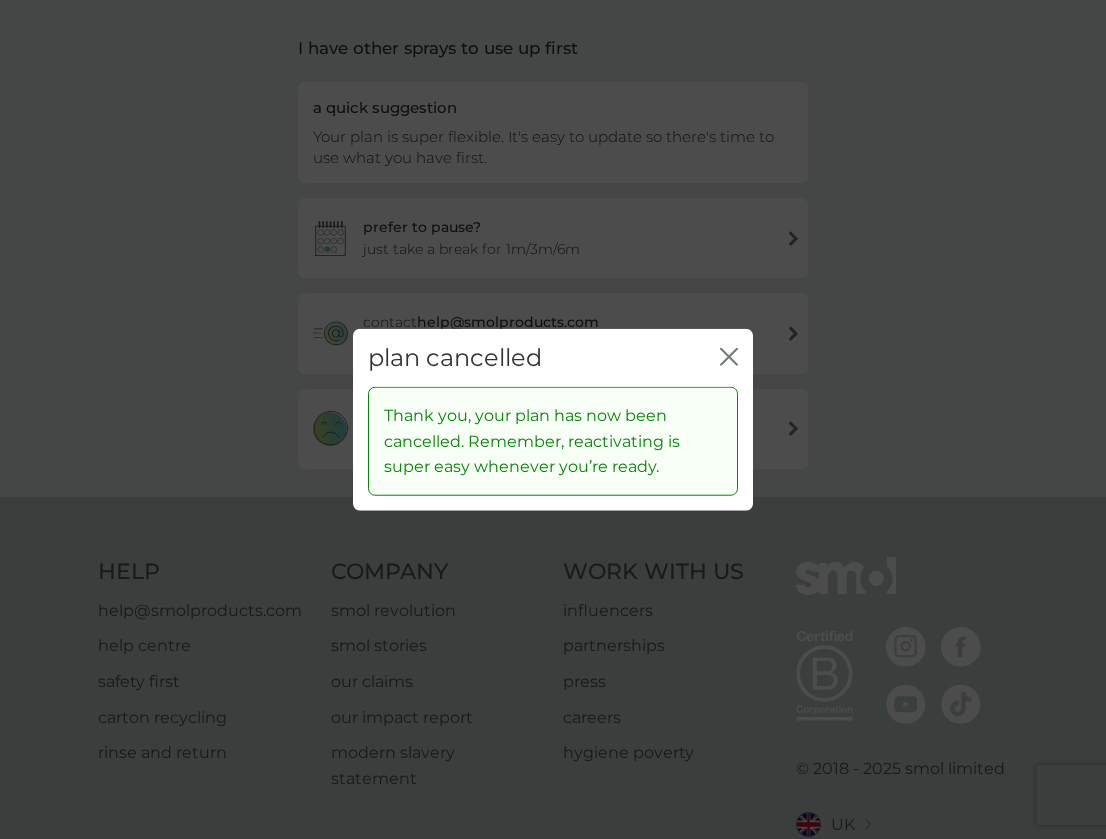 click on "close" 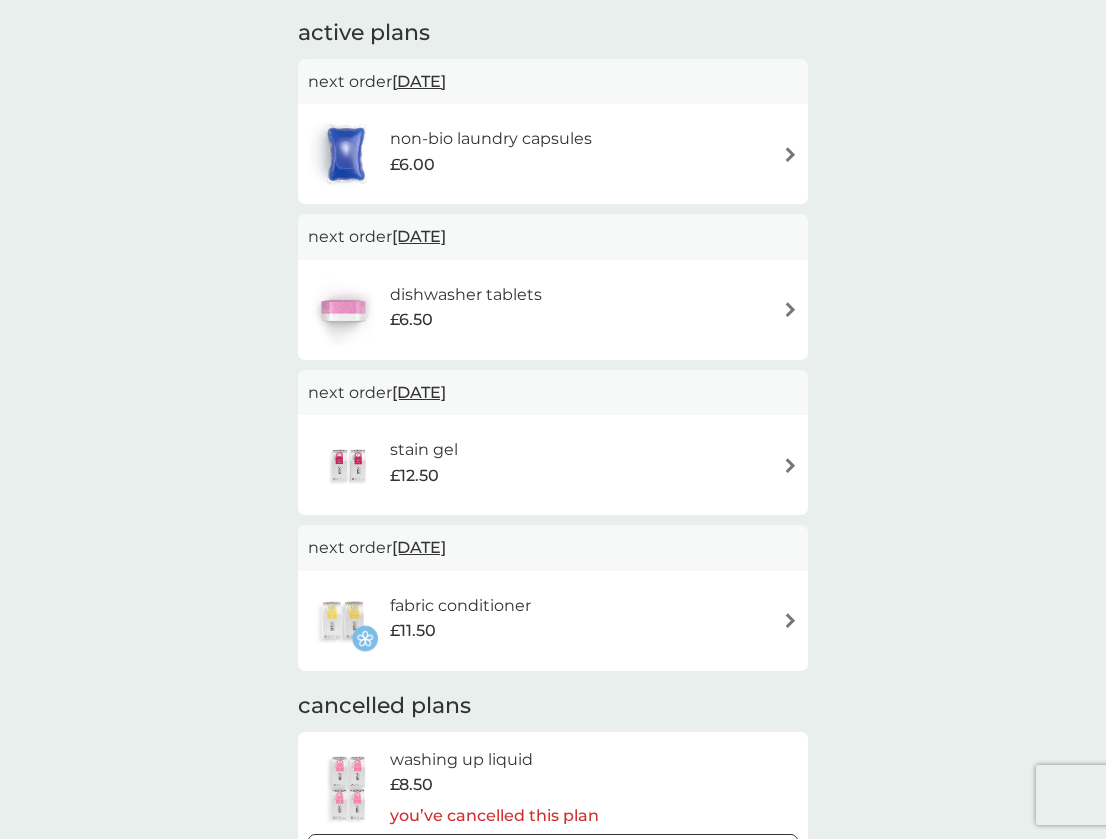 scroll, scrollTop: 0, scrollLeft: 0, axis: both 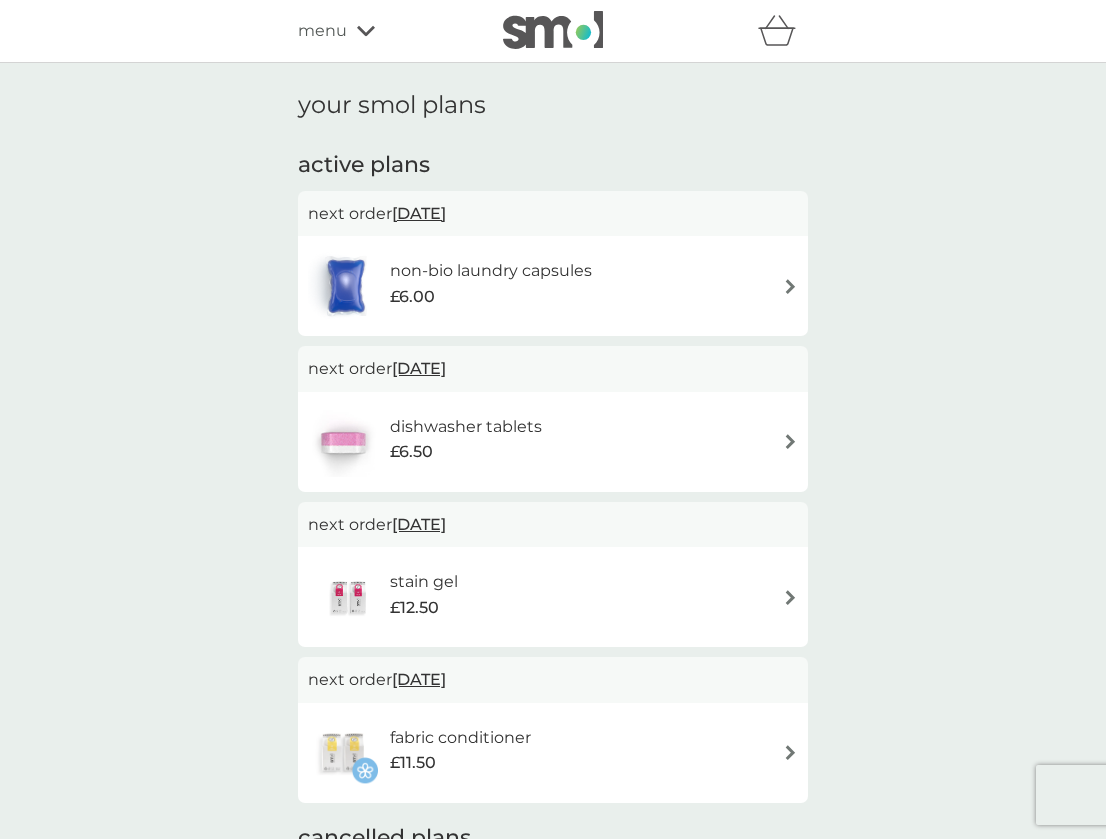 click on "non-bio laundry capsules" at bounding box center [491, 271] 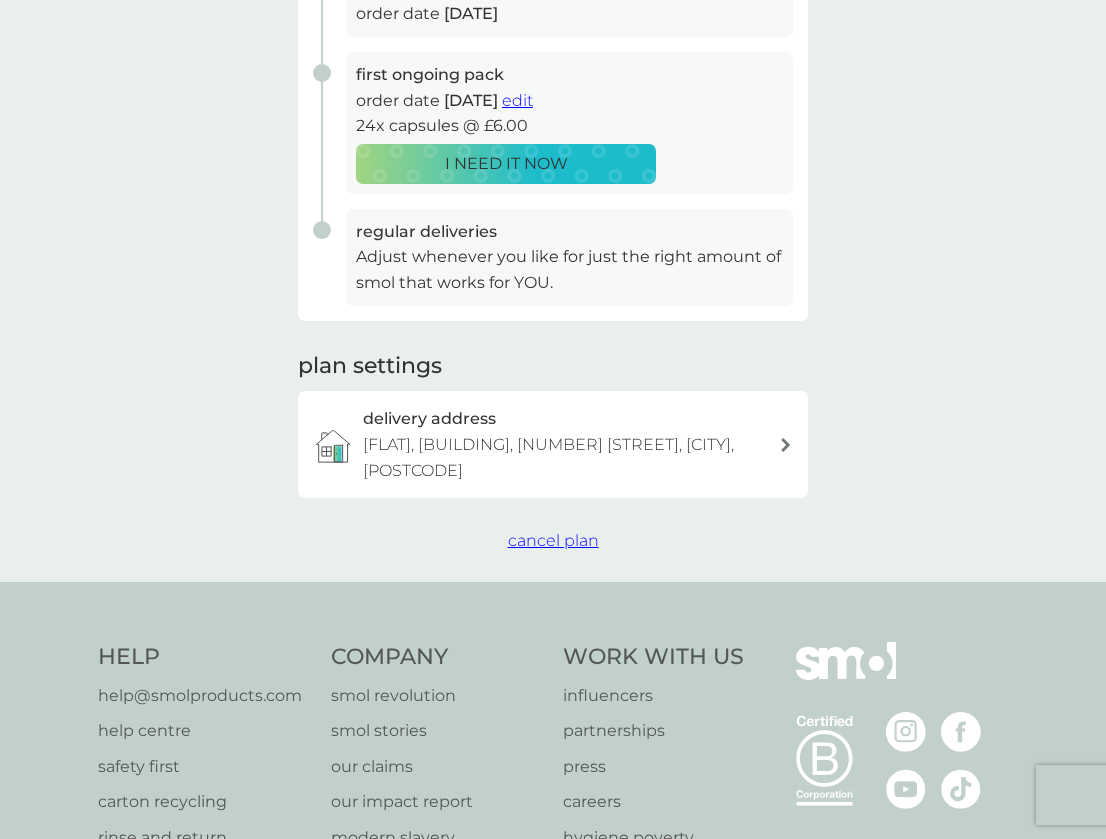 scroll, scrollTop: 457, scrollLeft: 0, axis: vertical 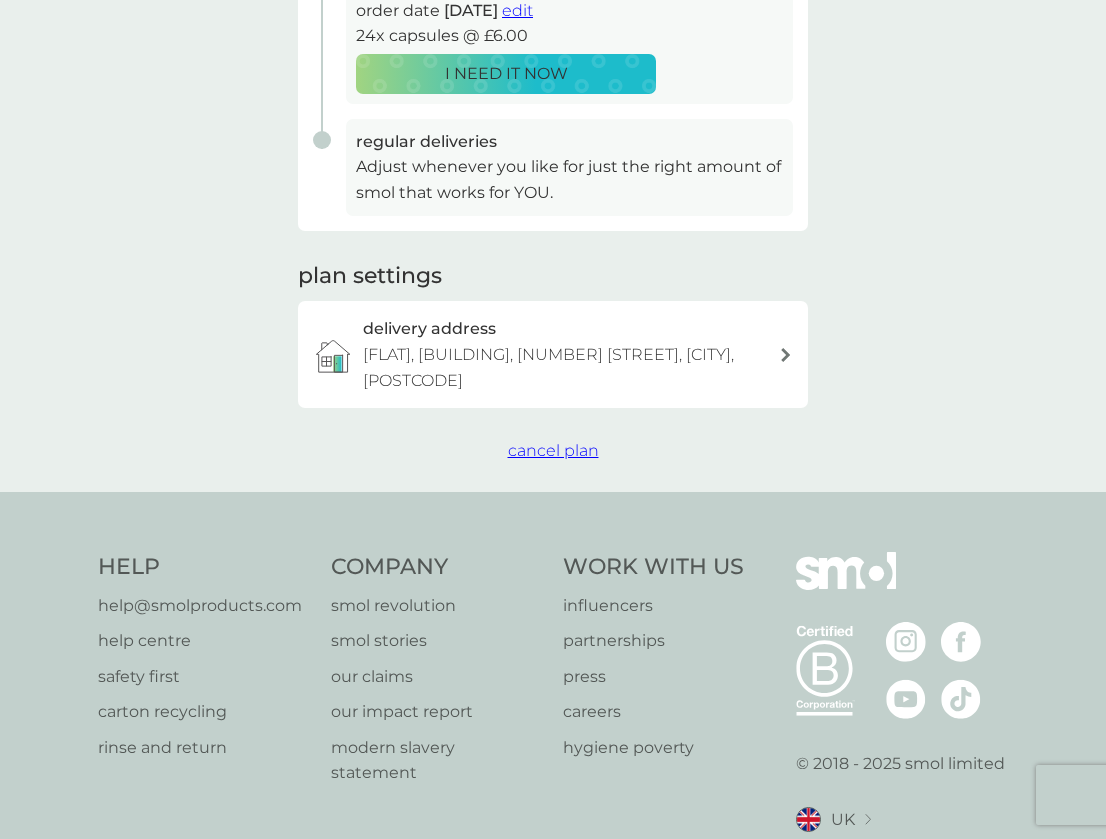 click on "cancel plan" at bounding box center (553, 450) 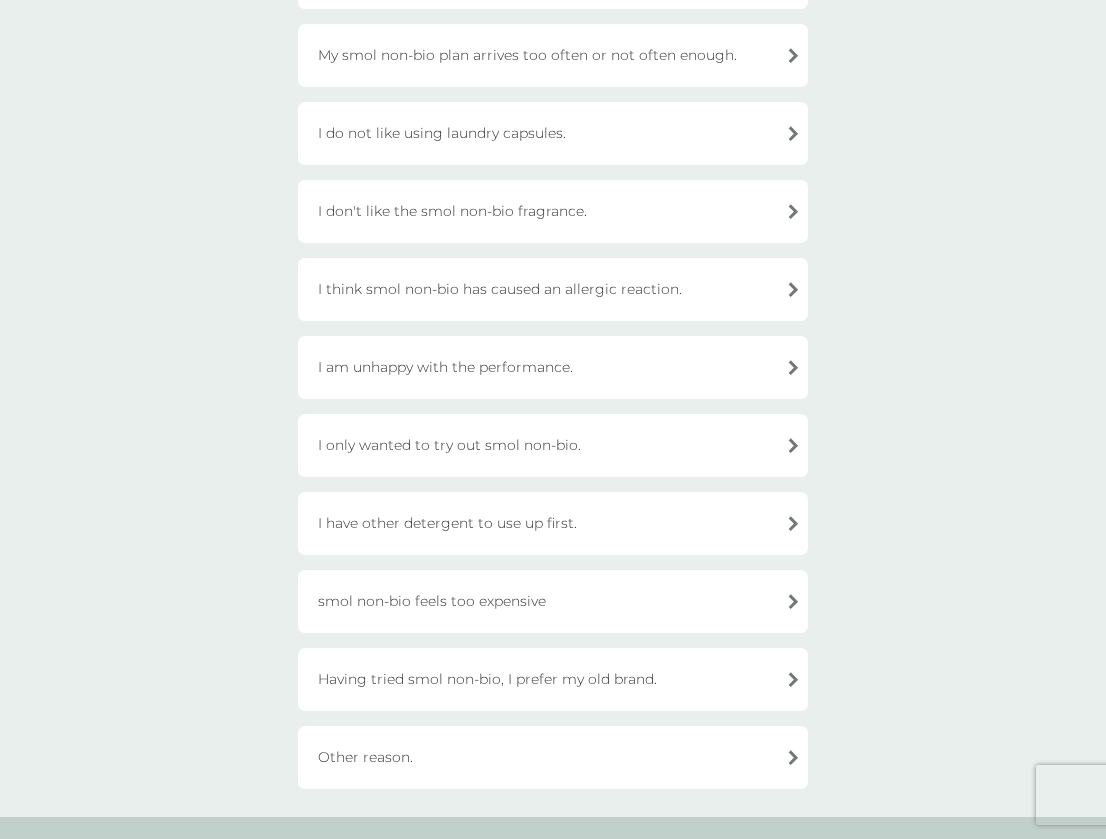 scroll, scrollTop: 291, scrollLeft: 0, axis: vertical 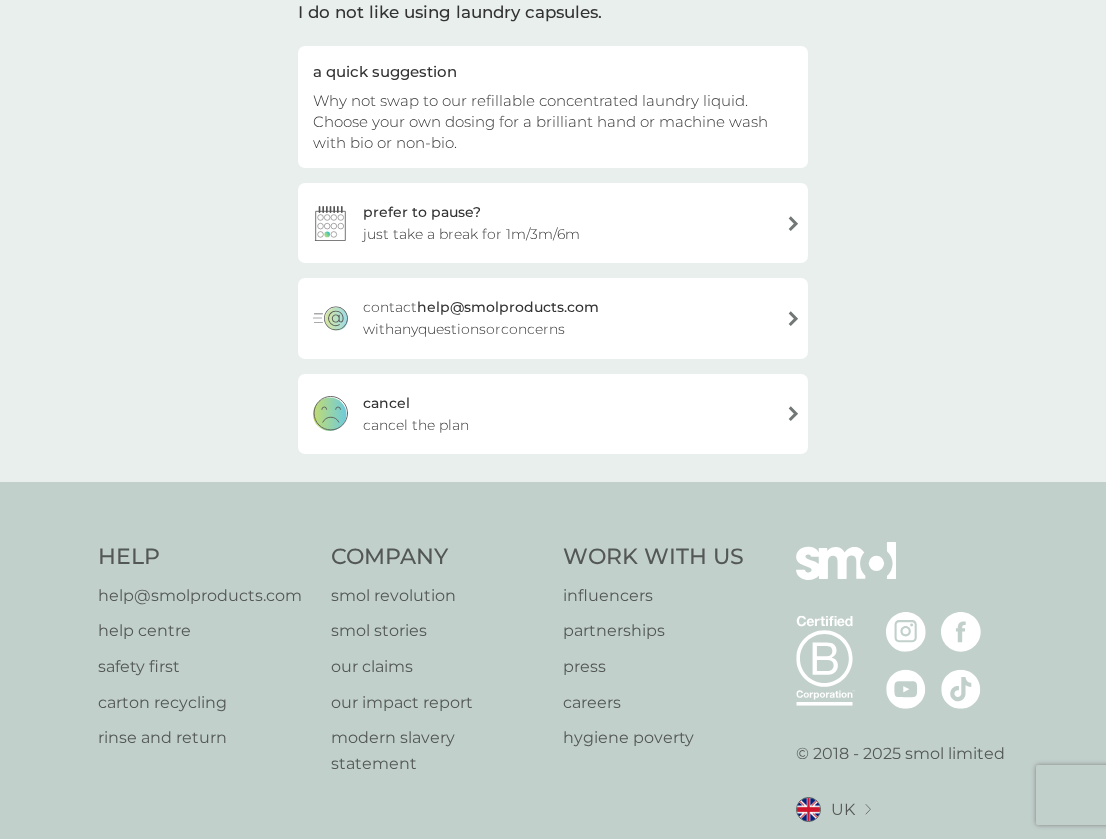 click on "cancel cancel the plan" at bounding box center [553, 414] 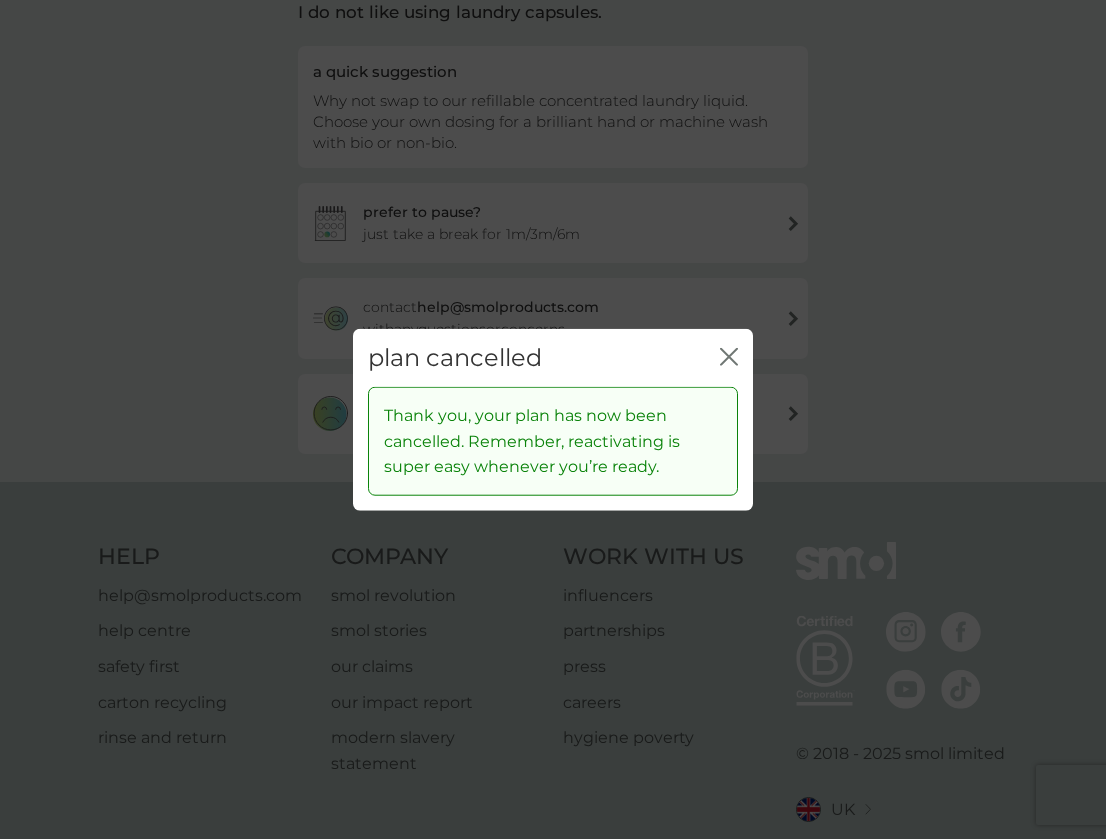 click on "close" at bounding box center (729, 357) 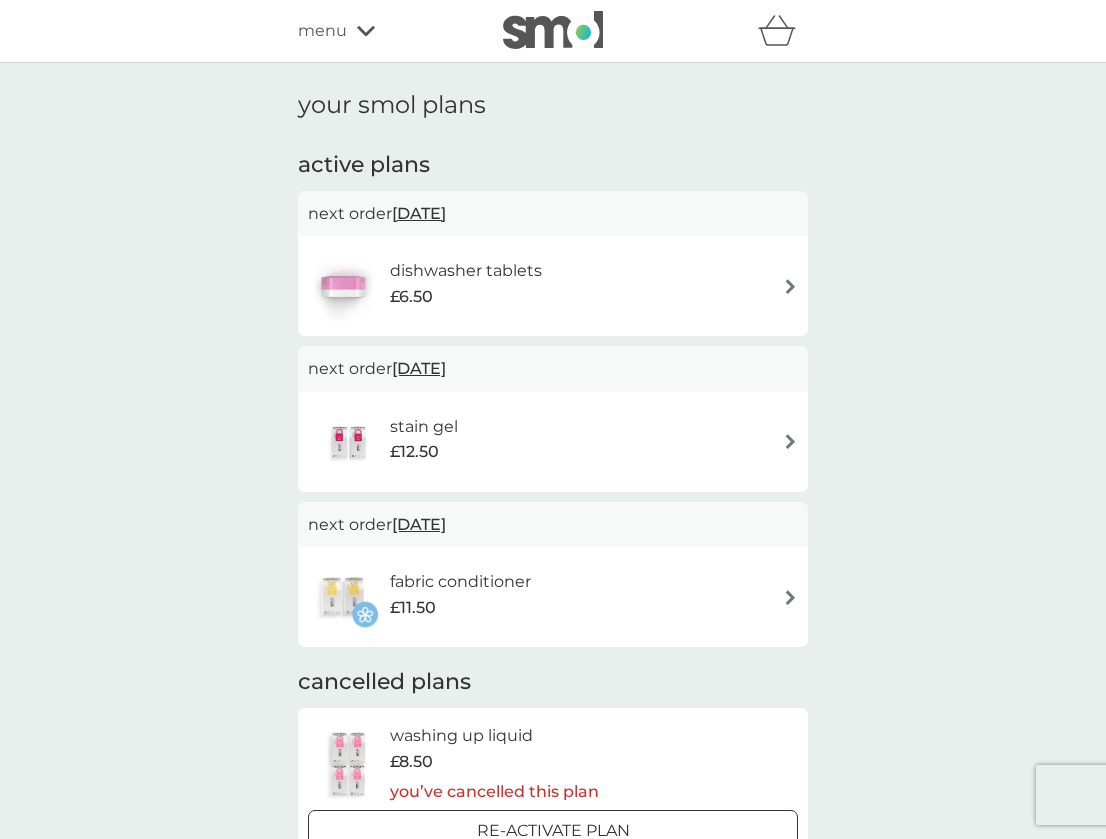 click on "stain gel £12.50" at bounding box center [553, 442] 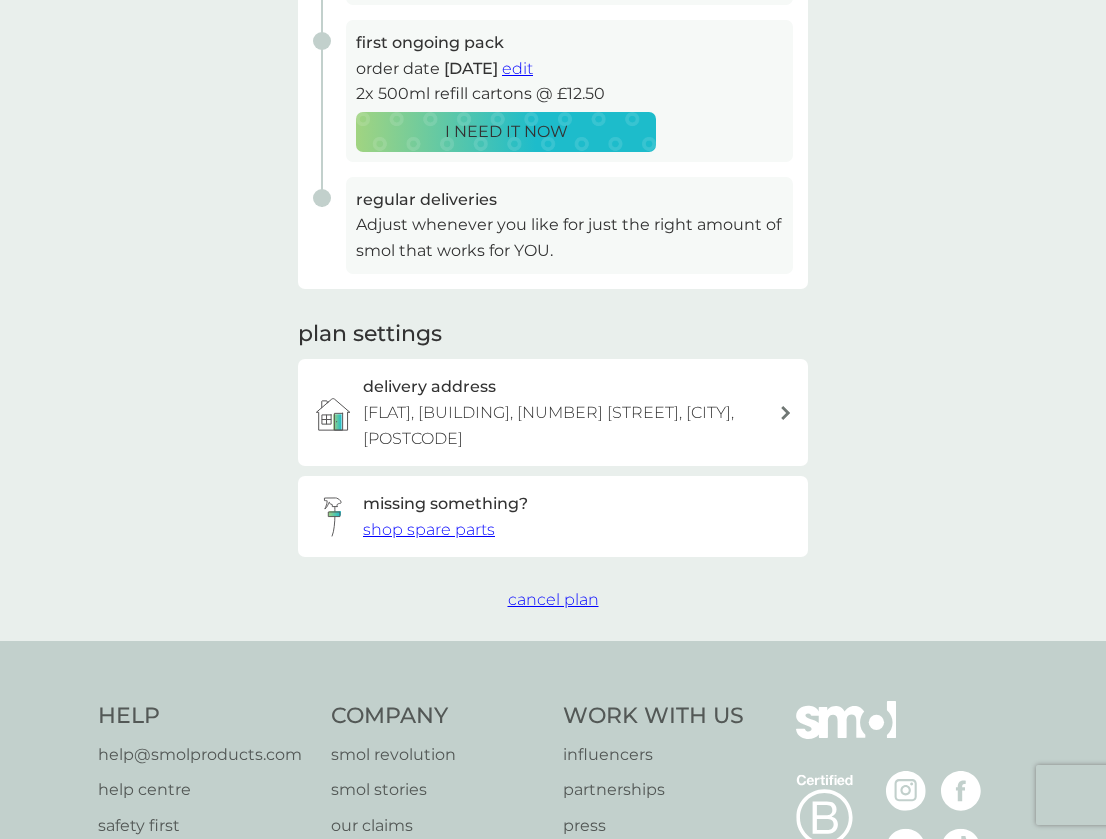 scroll, scrollTop: 438, scrollLeft: 0, axis: vertical 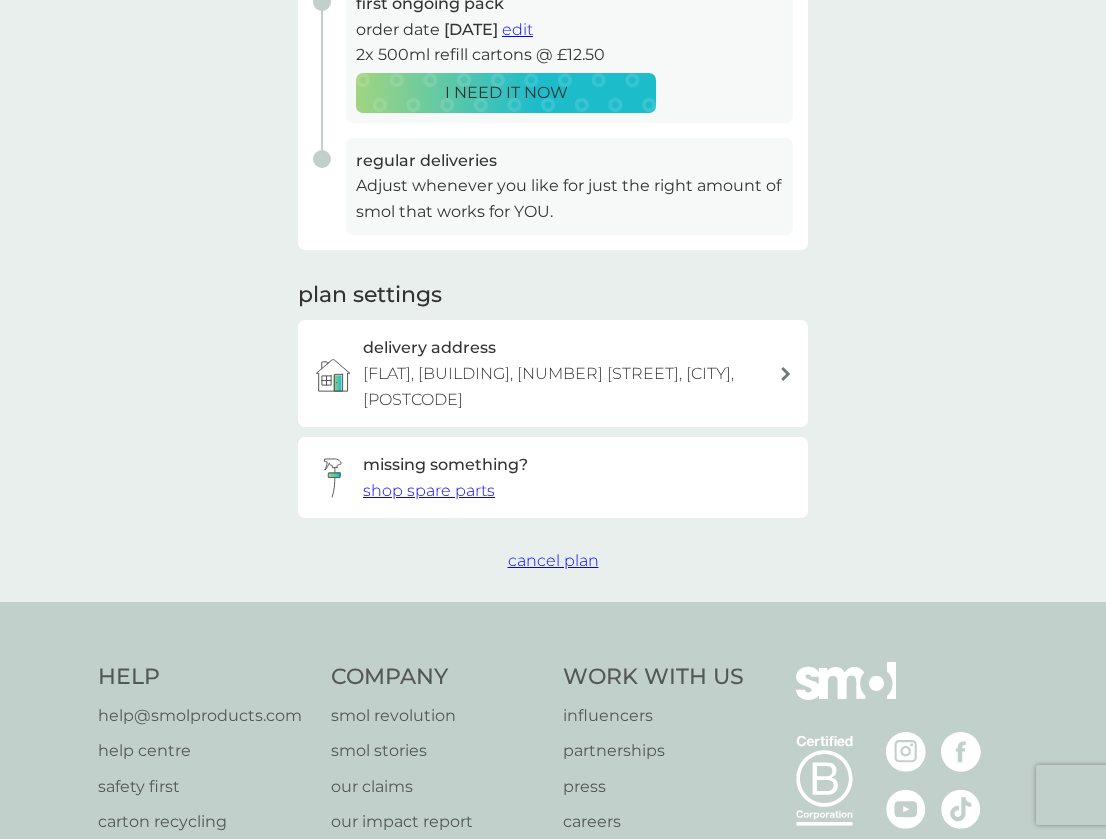 click on "cancel plan" at bounding box center [553, 560] 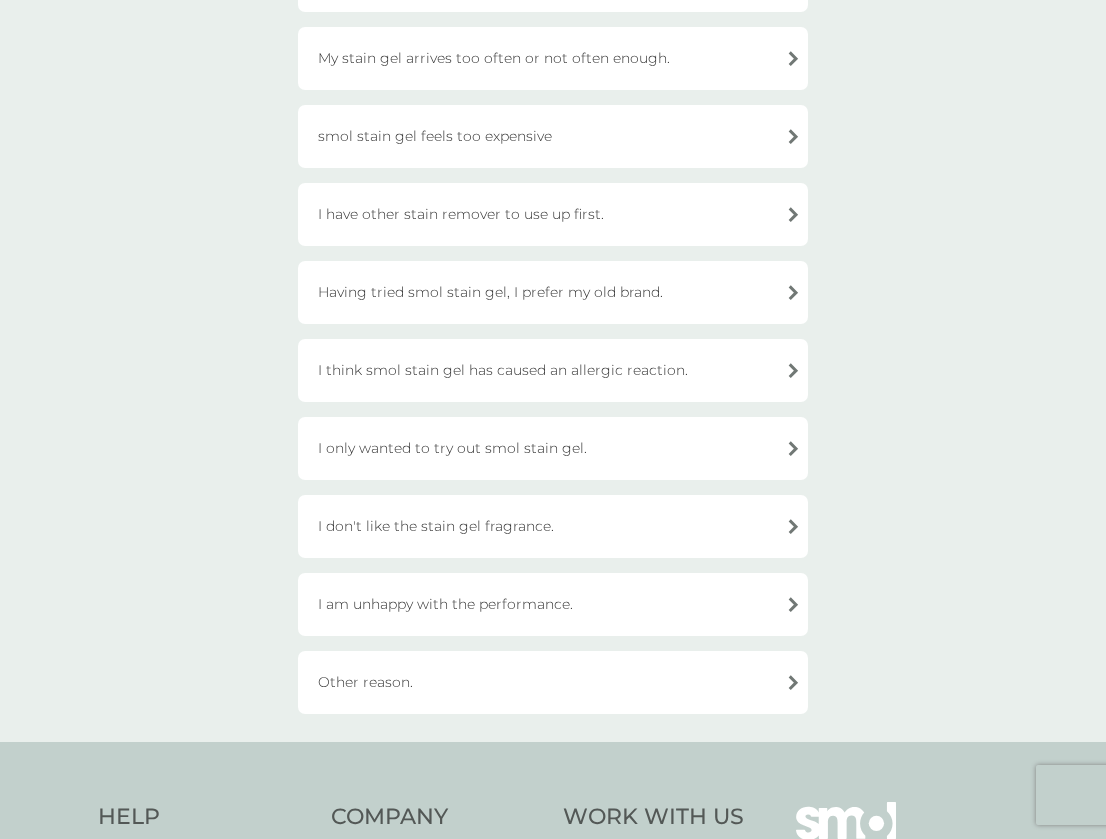 scroll, scrollTop: 369, scrollLeft: 0, axis: vertical 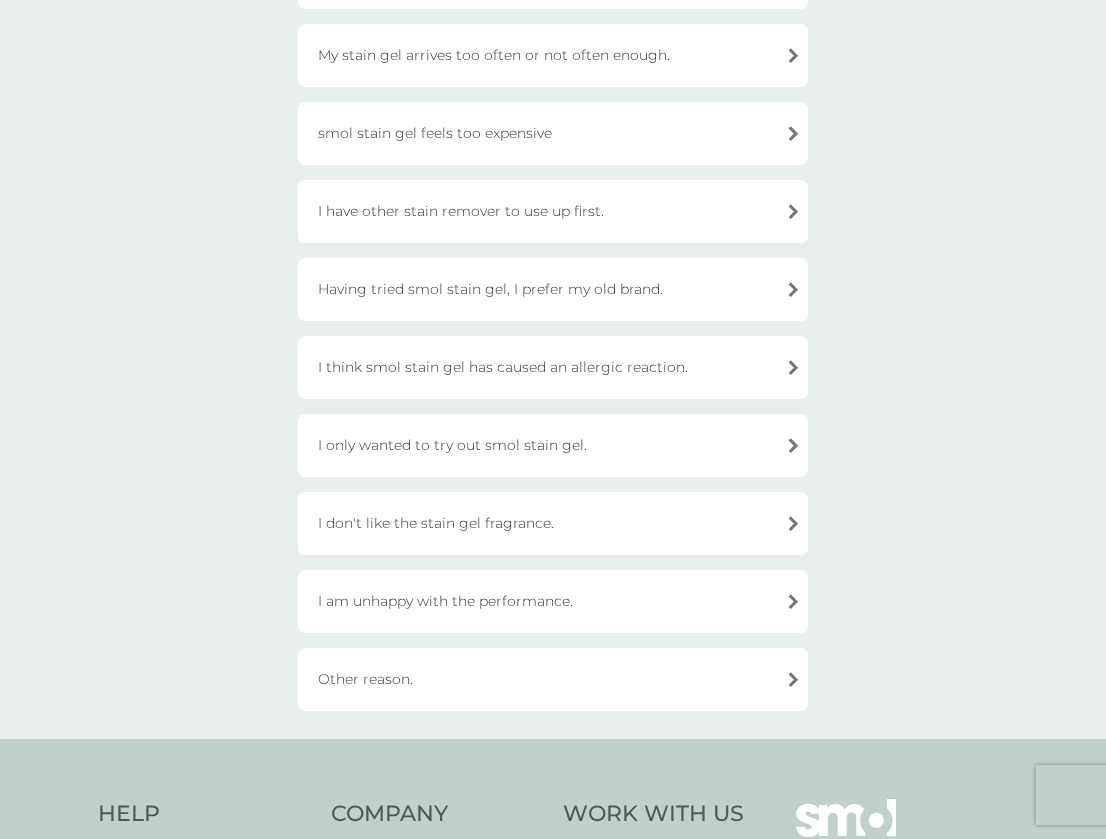 click on "I only wanted to try out smol stain gel." at bounding box center [553, 445] 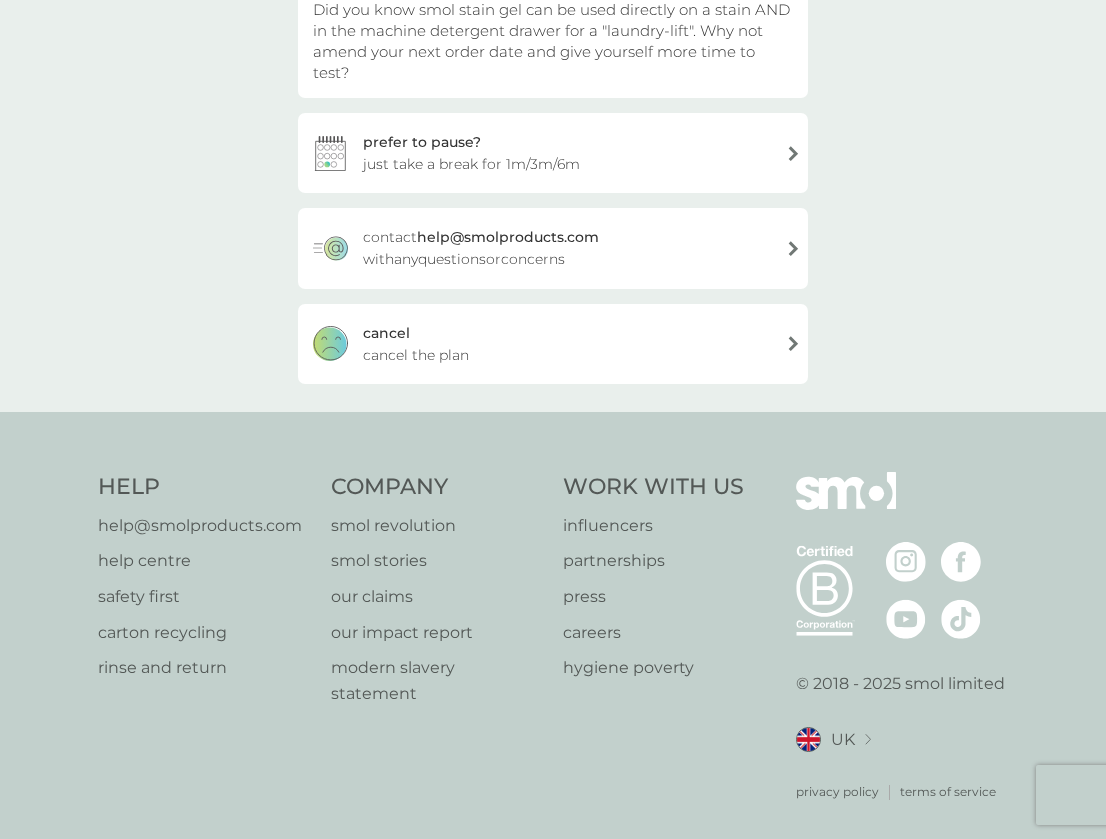 click on "cancel cancel the plan" at bounding box center [553, 344] 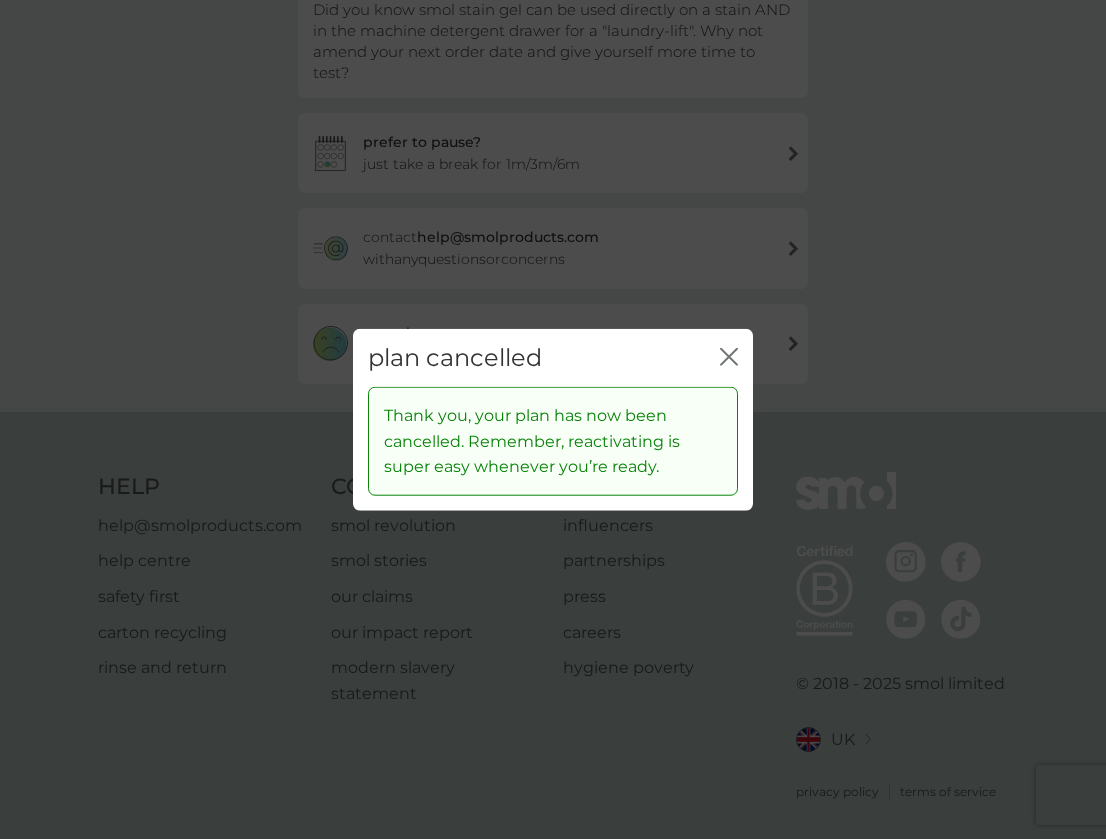 click 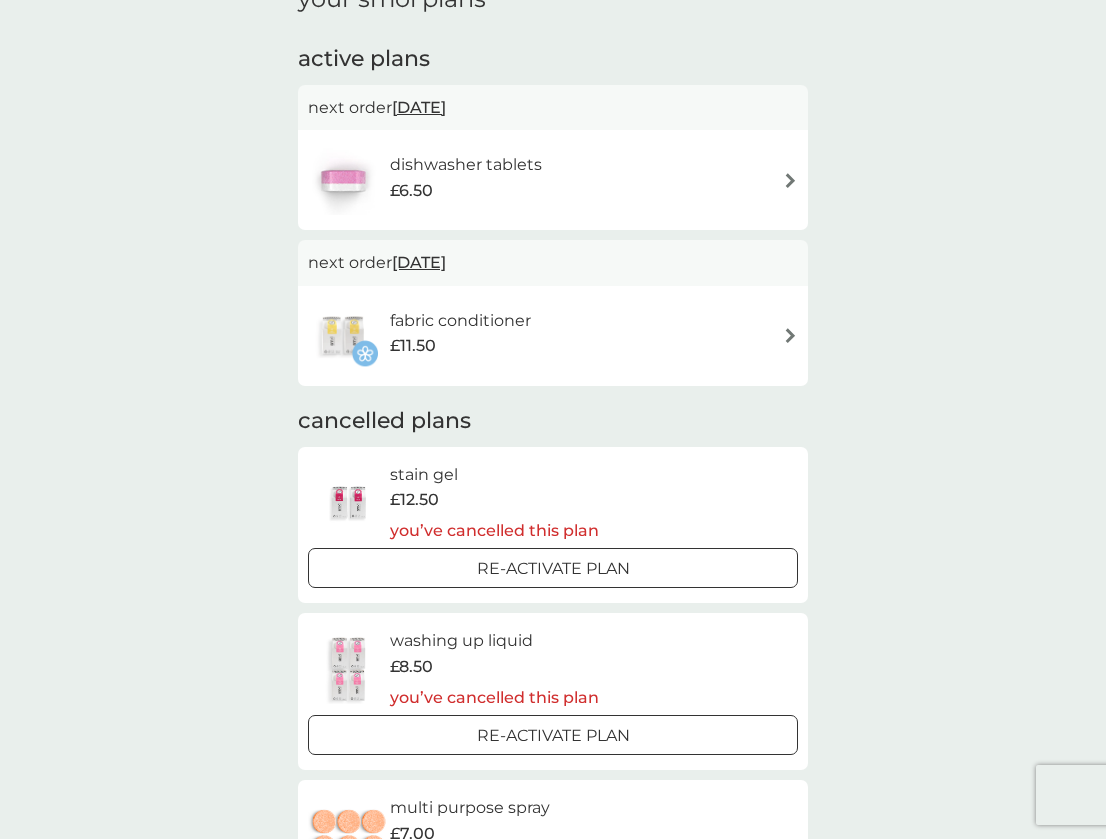 scroll, scrollTop: 107, scrollLeft: 0, axis: vertical 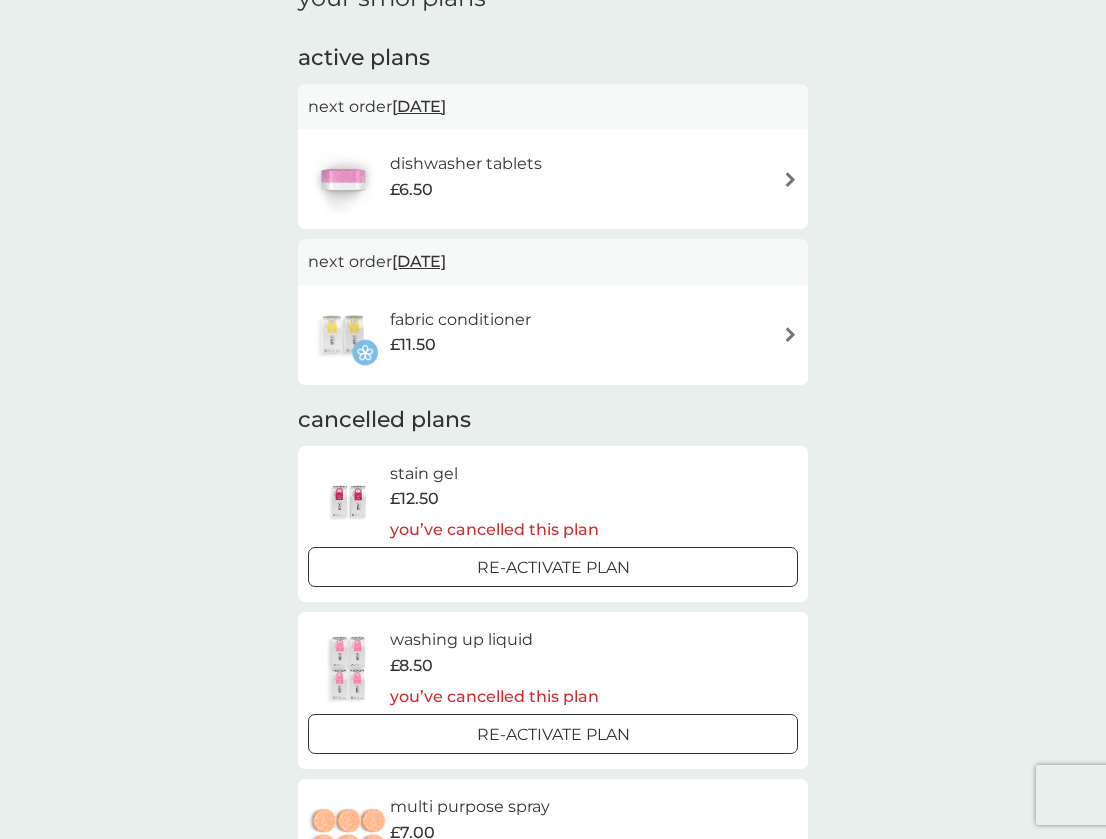 click on "fabric conditioner" at bounding box center [460, 320] 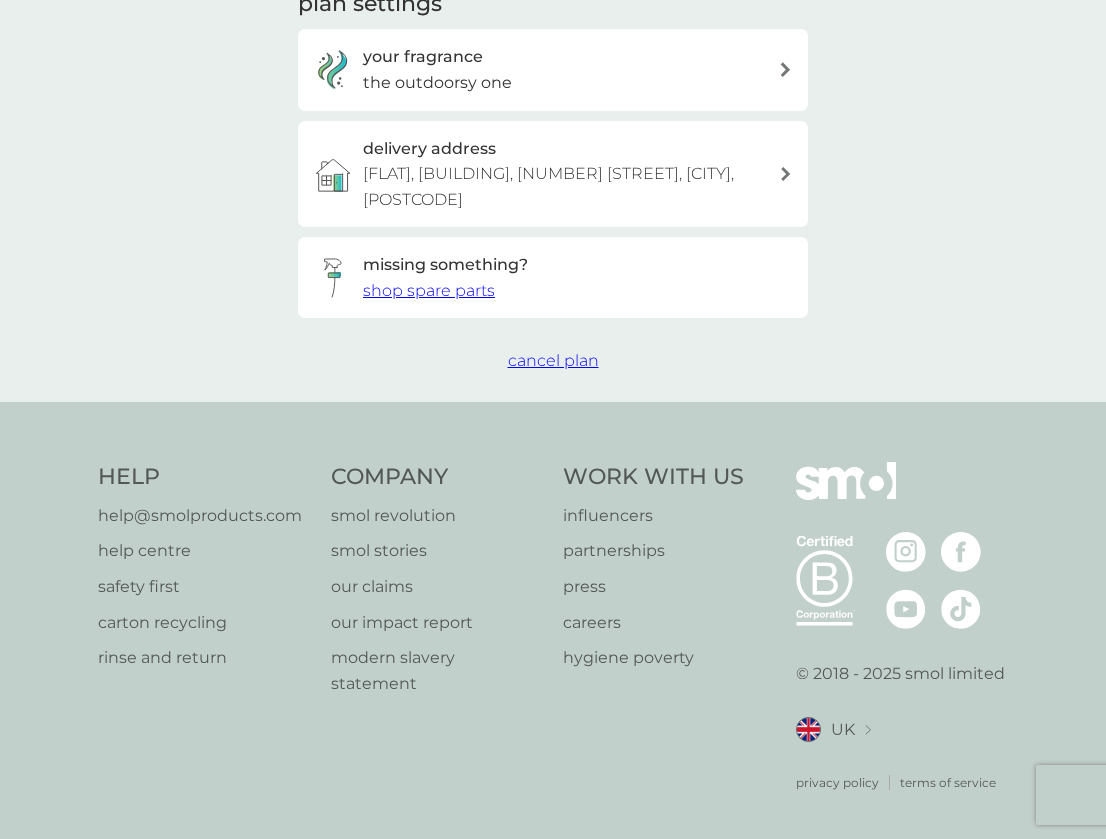 scroll, scrollTop: 728, scrollLeft: 0, axis: vertical 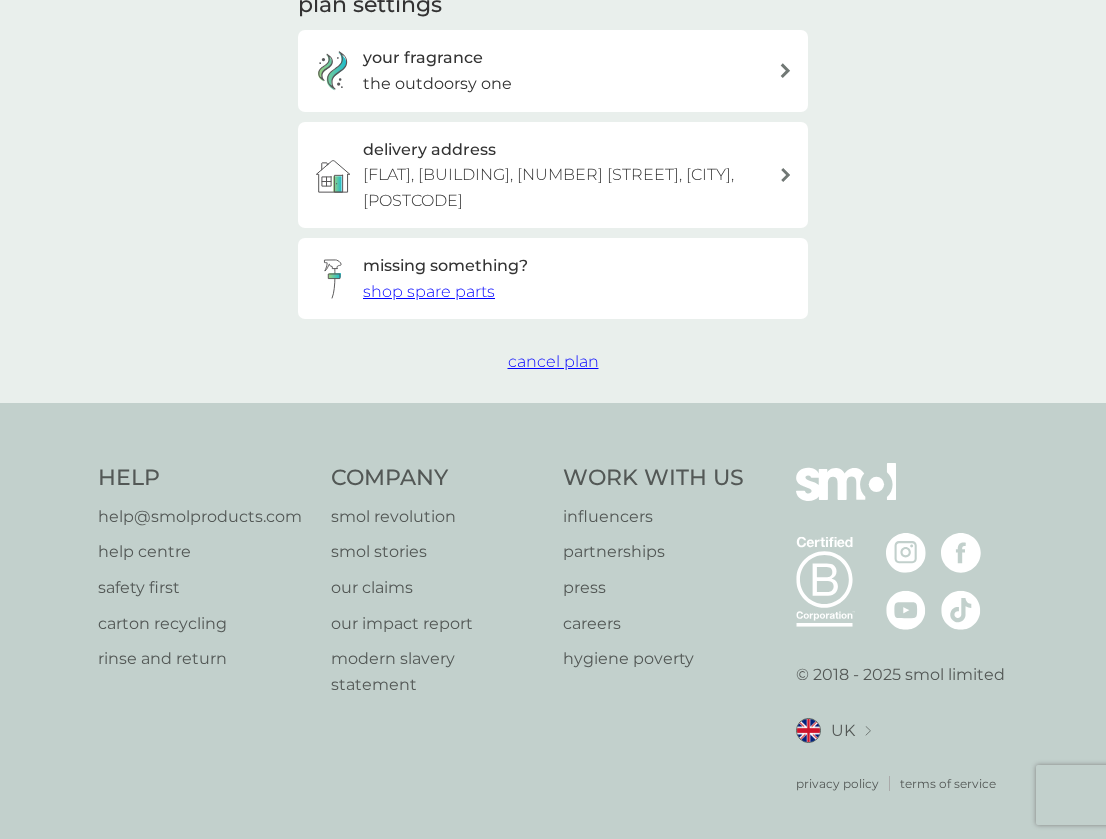 click on "cancel plan" at bounding box center [553, 361] 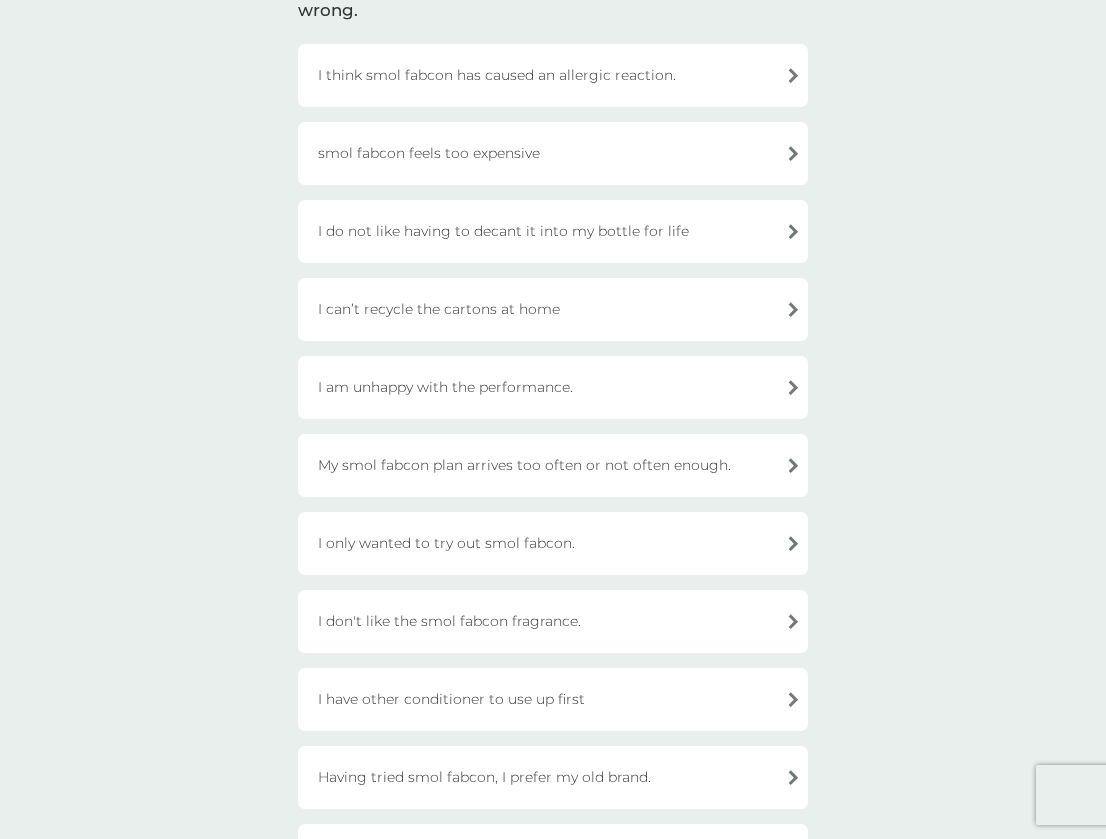 scroll, scrollTop: 155, scrollLeft: 0, axis: vertical 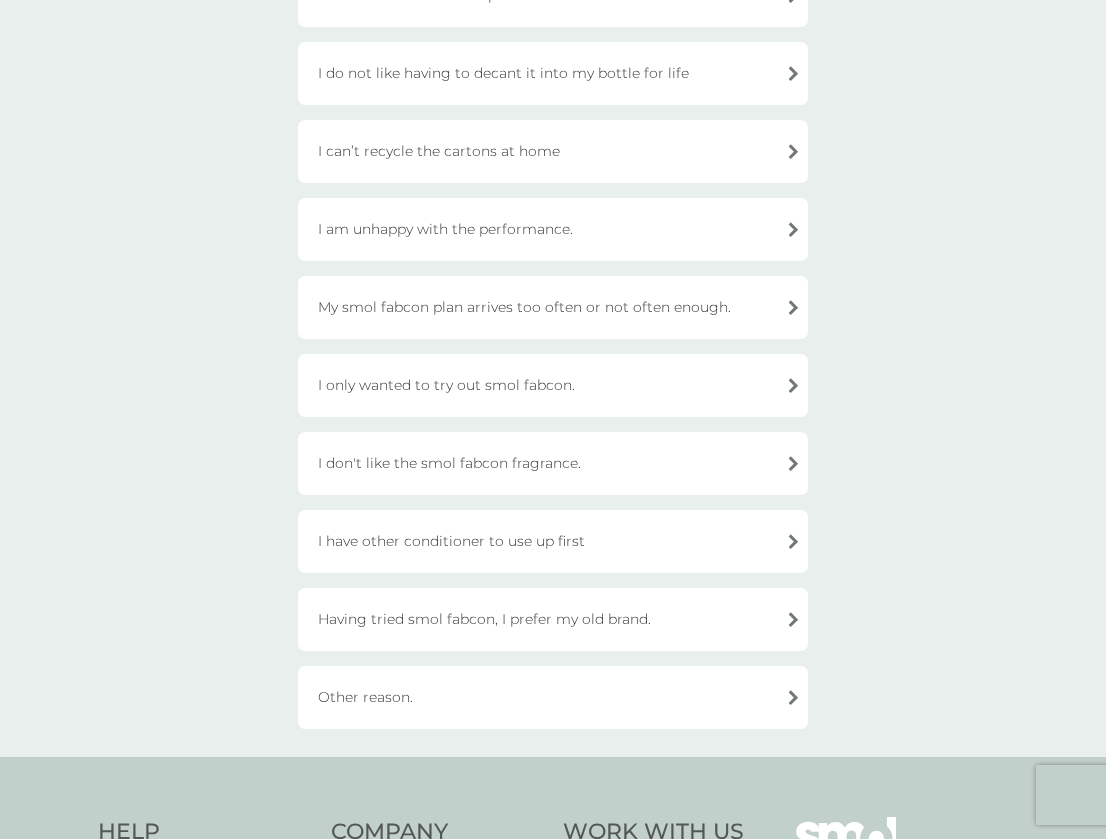 click on "I only wanted to try out smol fabcon." at bounding box center (553, 385) 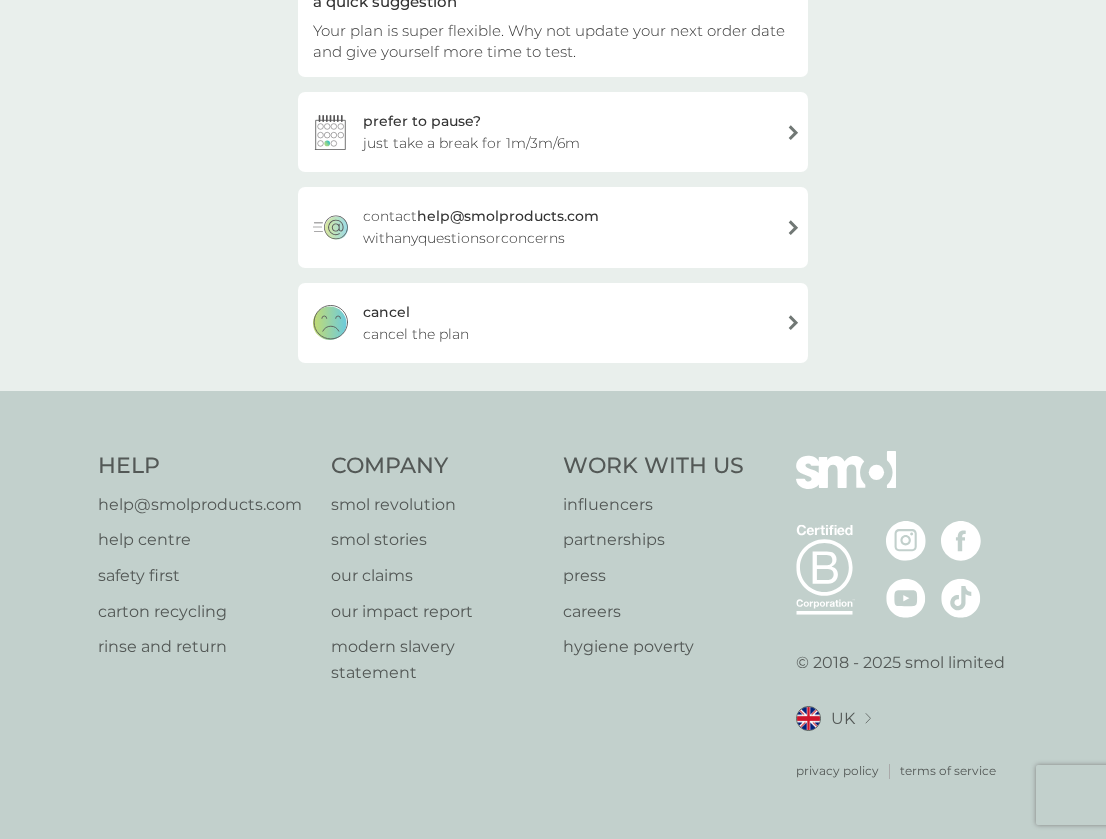 click on "cancel cancel the plan" at bounding box center (553, 323) 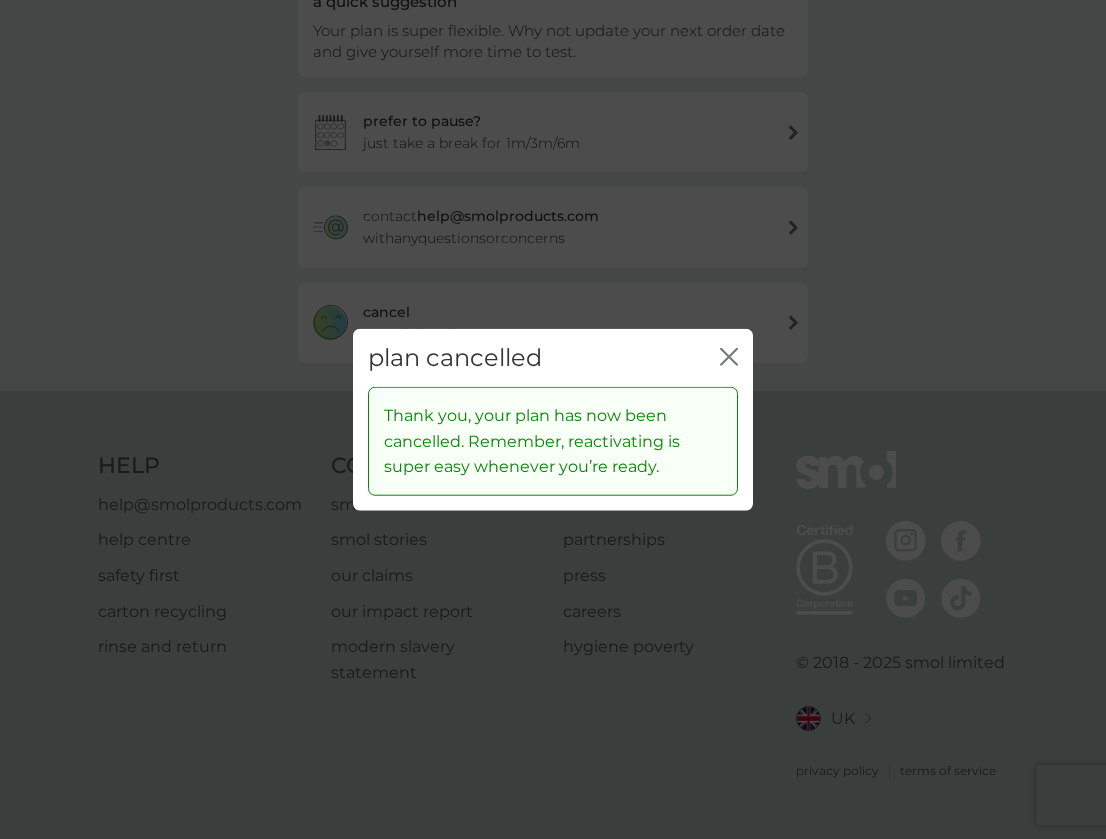 click on "close" 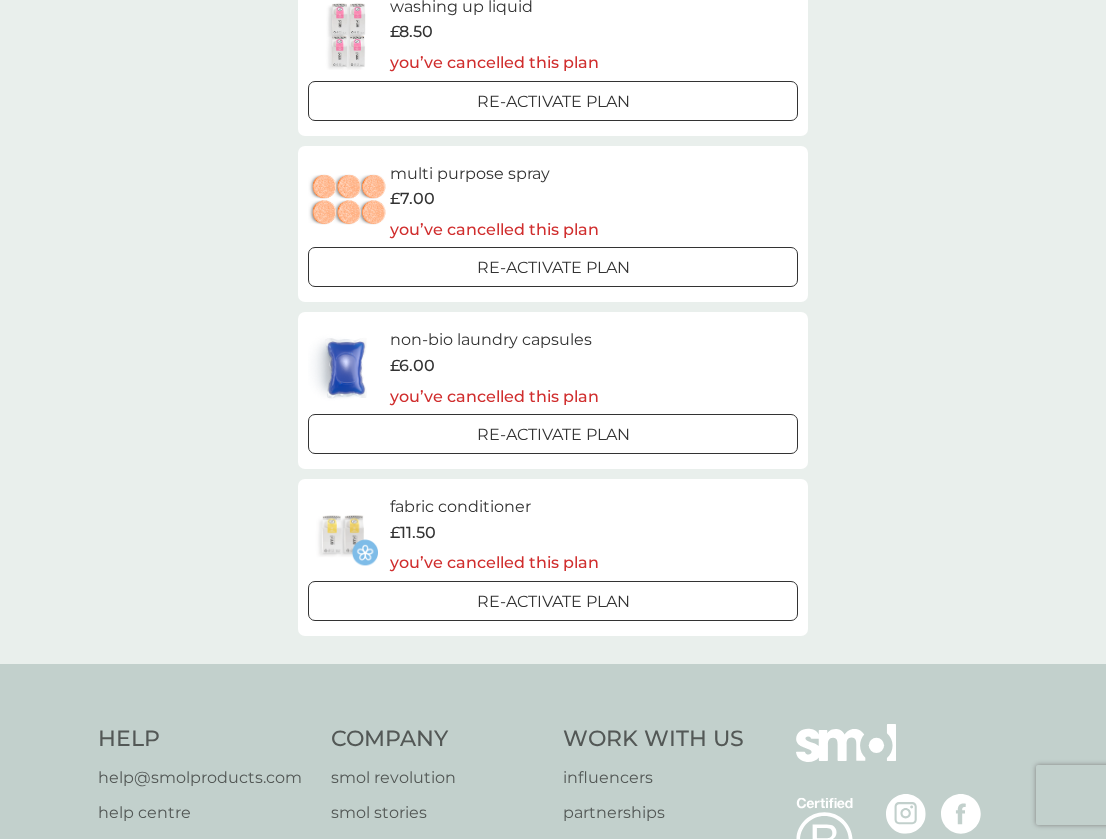 scroll, scrollTop: 265, scrollLeft: 0, axis: vertical 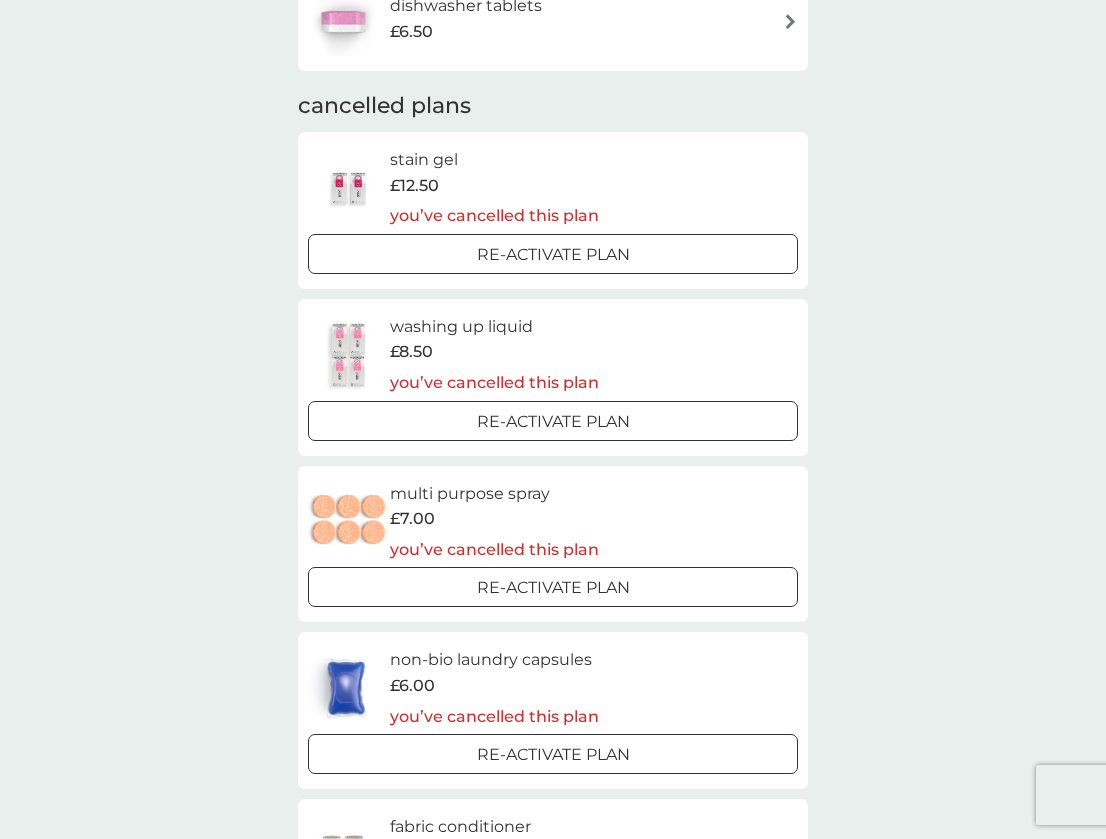 click at bounding box center [553, 421] 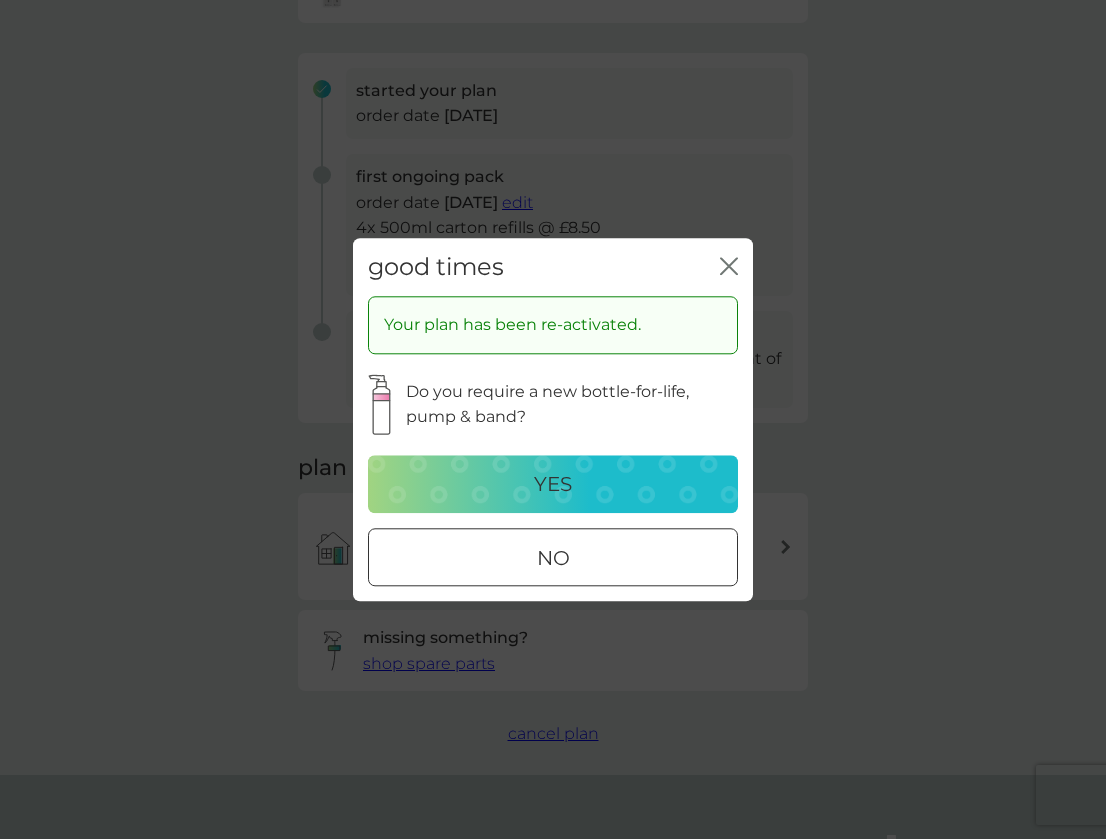 scroll, scrollTop: 0, scrollLeft: 0, axis: both 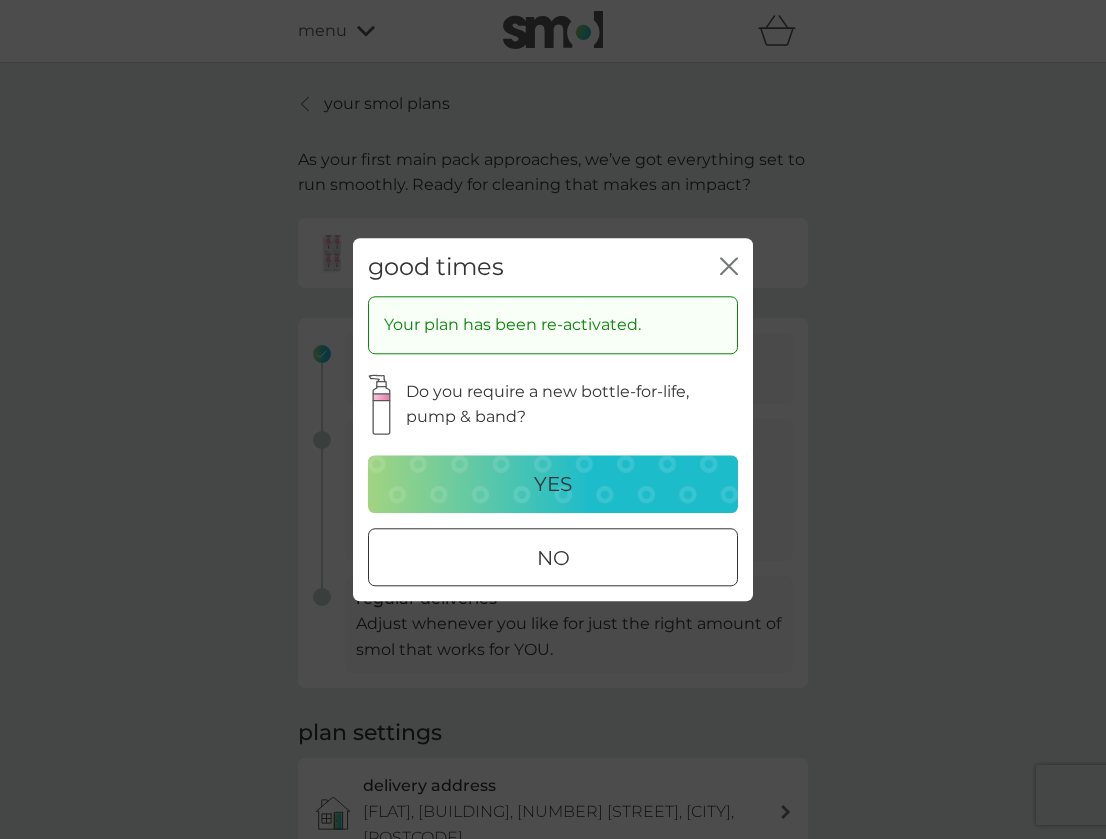 click at bounding box center (553, 558) 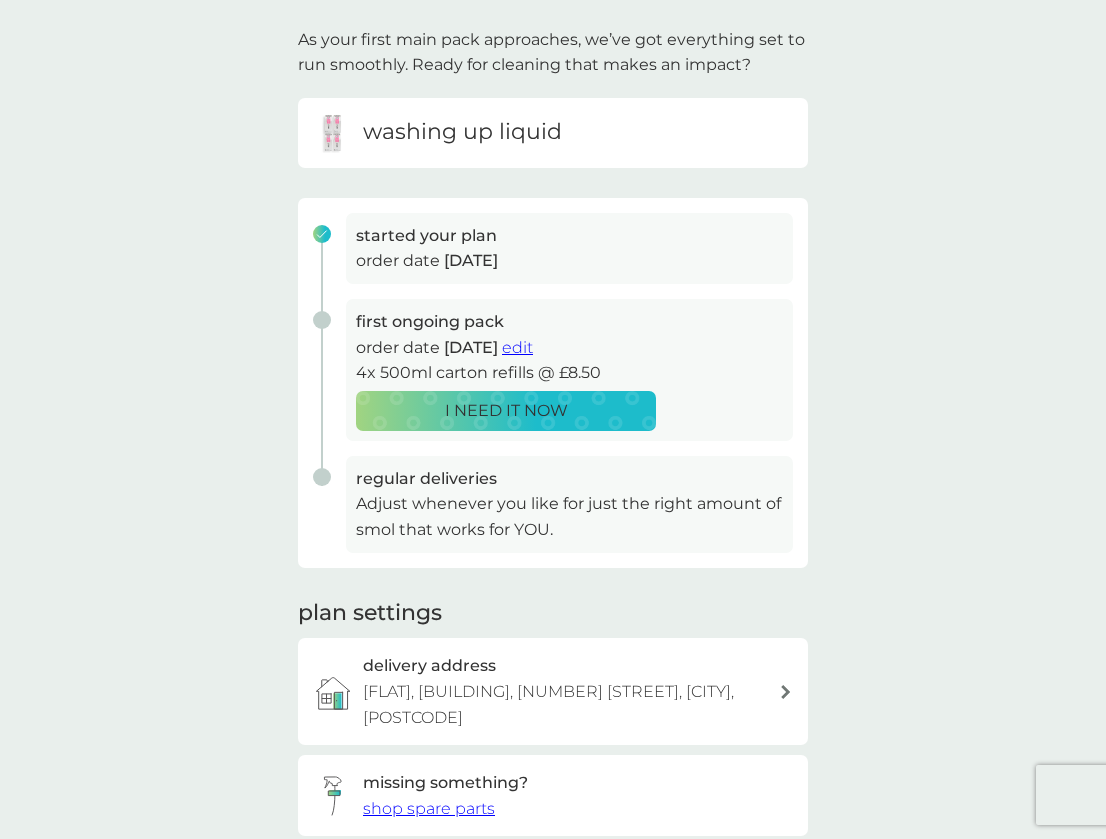 scroll, scrollTop: 173, scrollLeft: 0, axis: vertical 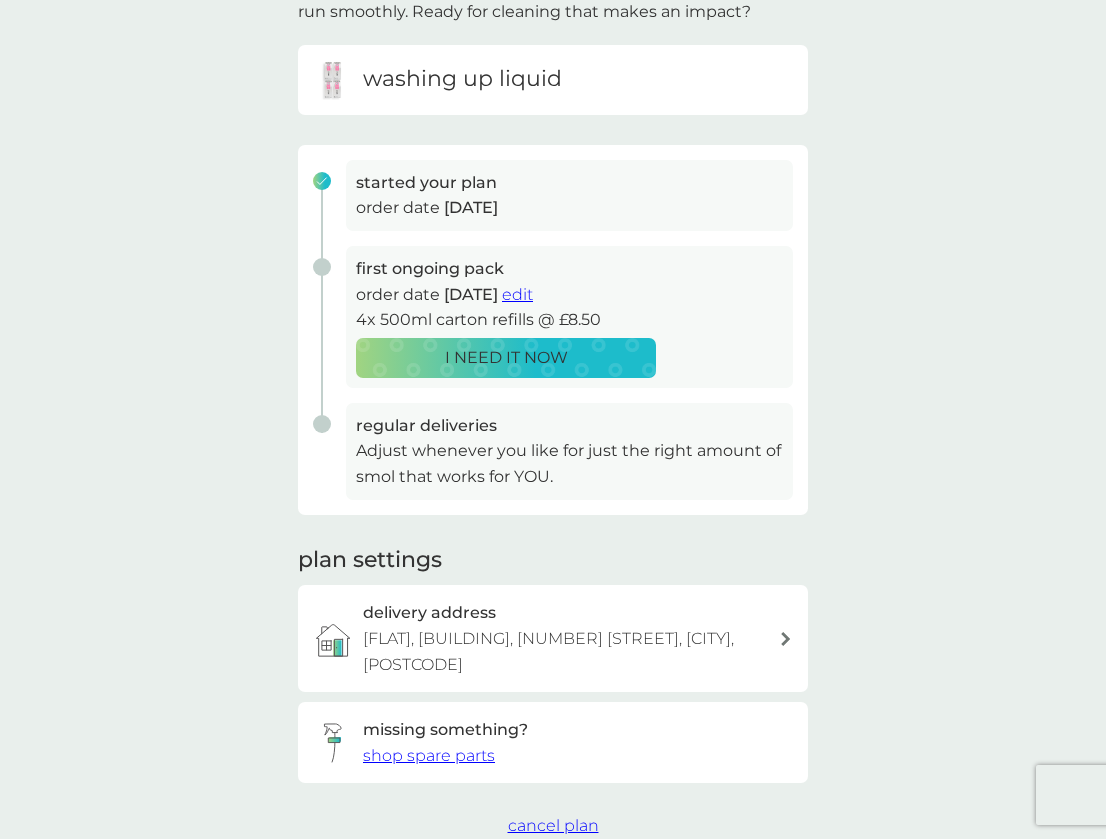 click on "edit" at bounding box center (517, 294) 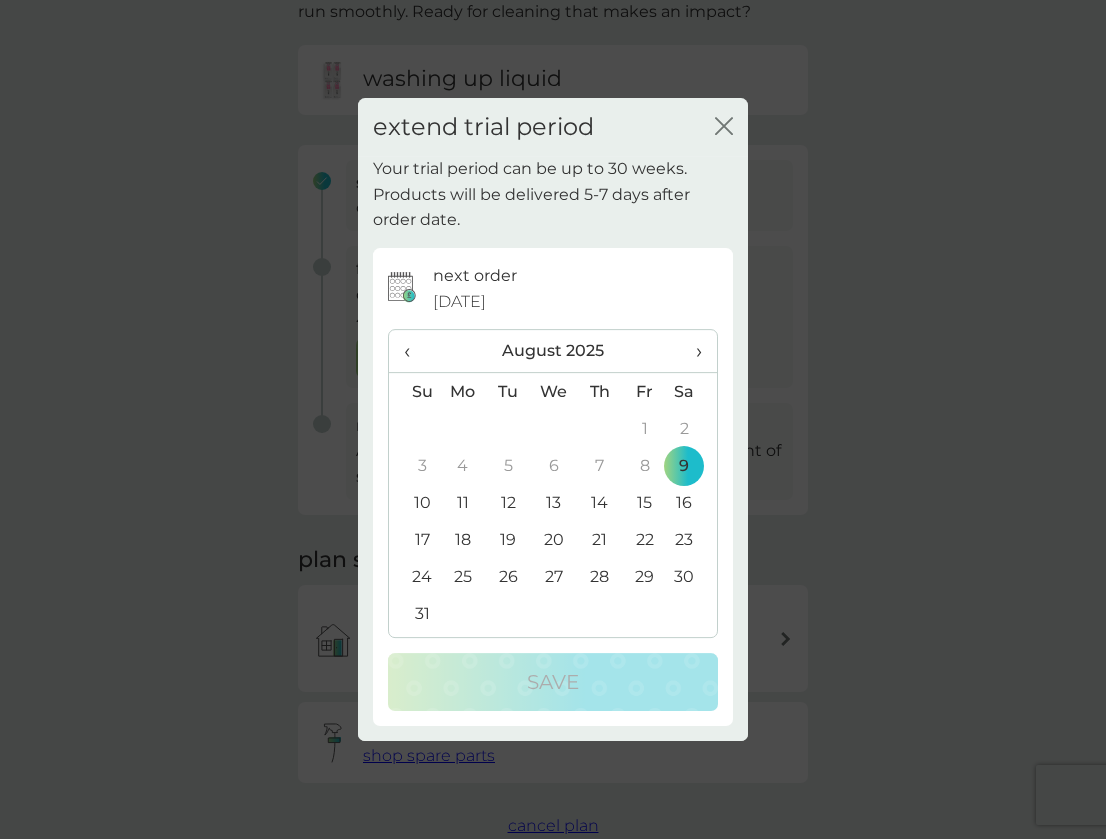 click on "close" 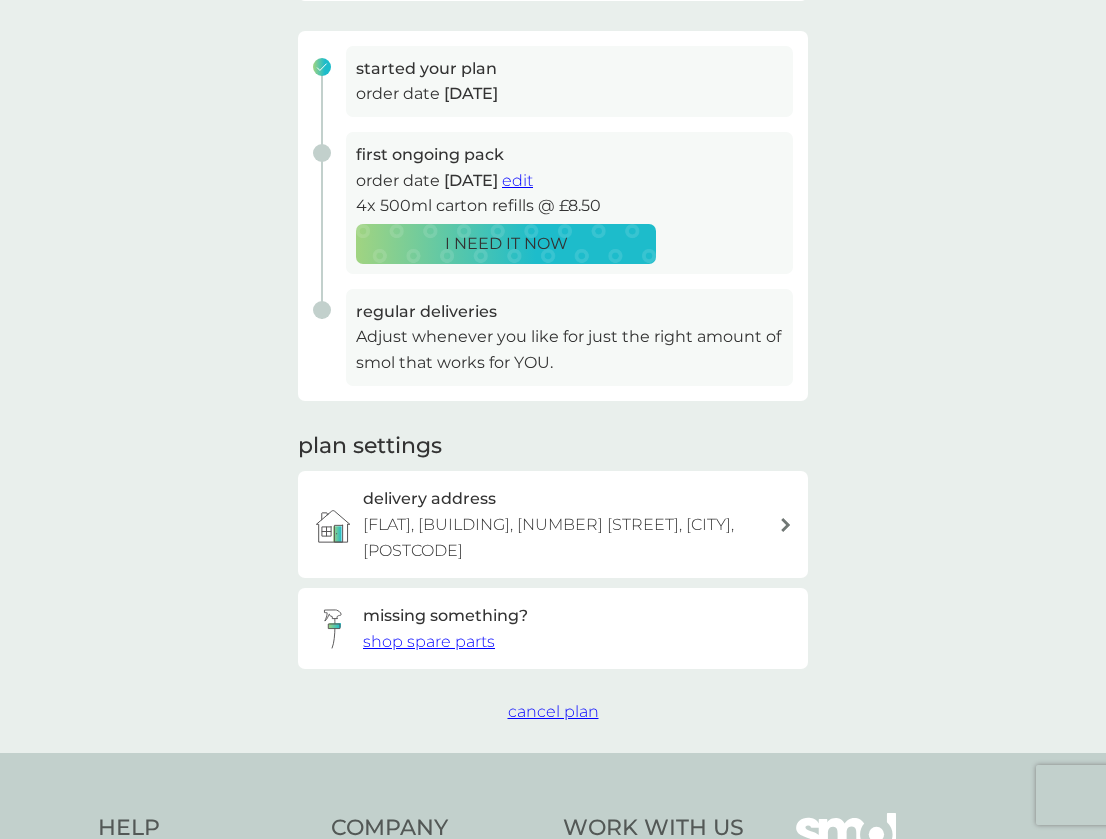 scroll, scrollTop: 288, scrollLeft: 0, axis: vertical 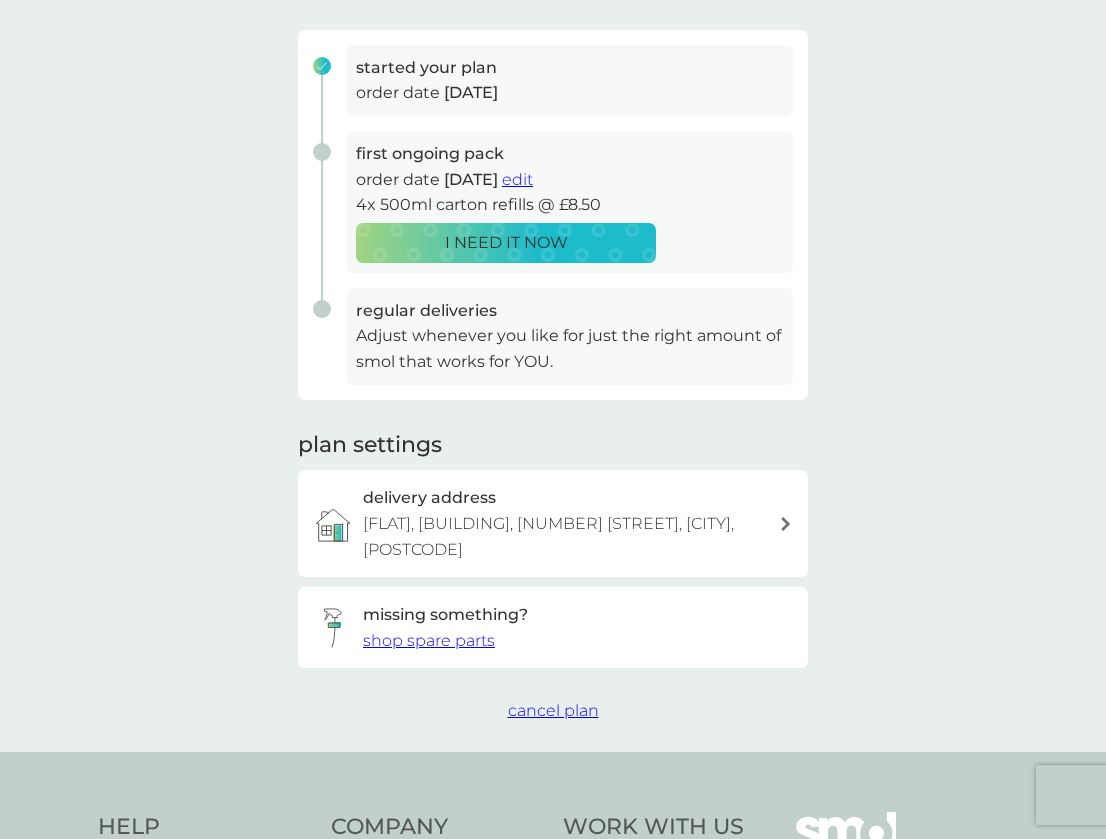 click on "edit" at bounding box center (517, 179) 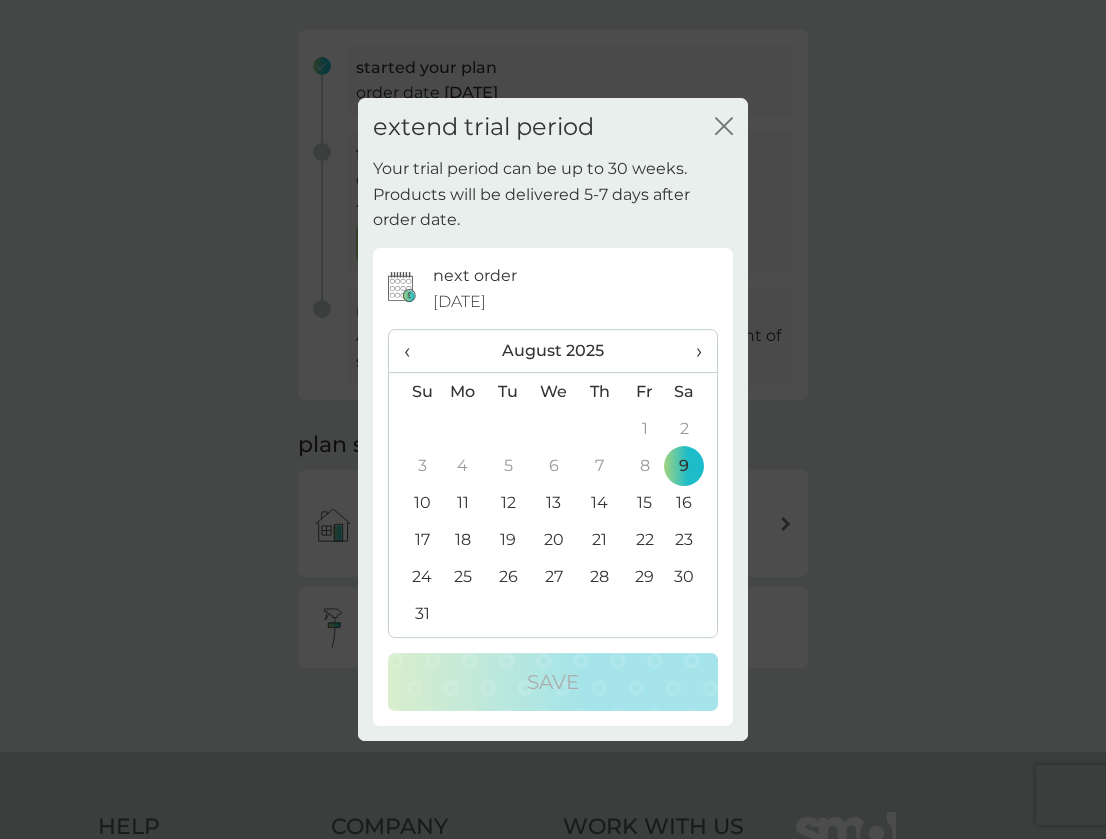 click on "›" at bounding box center [692, 351] 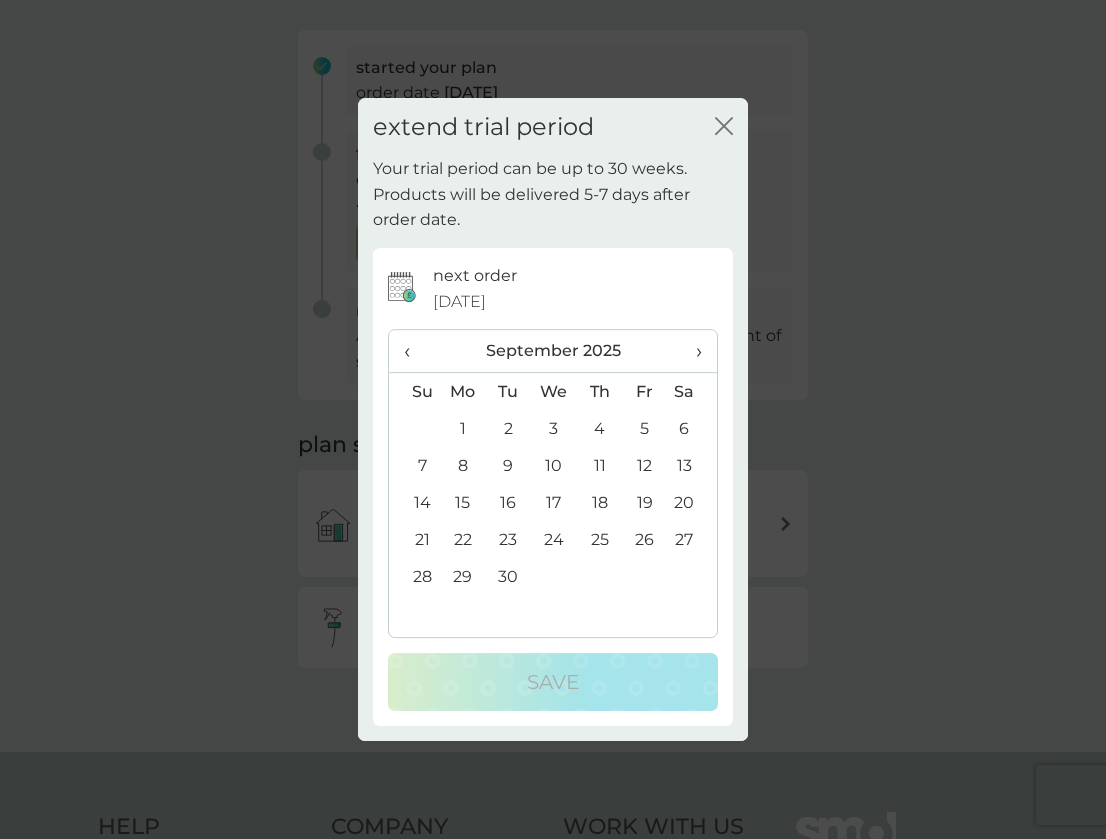 click on "›" at bounding box center [692, 351] 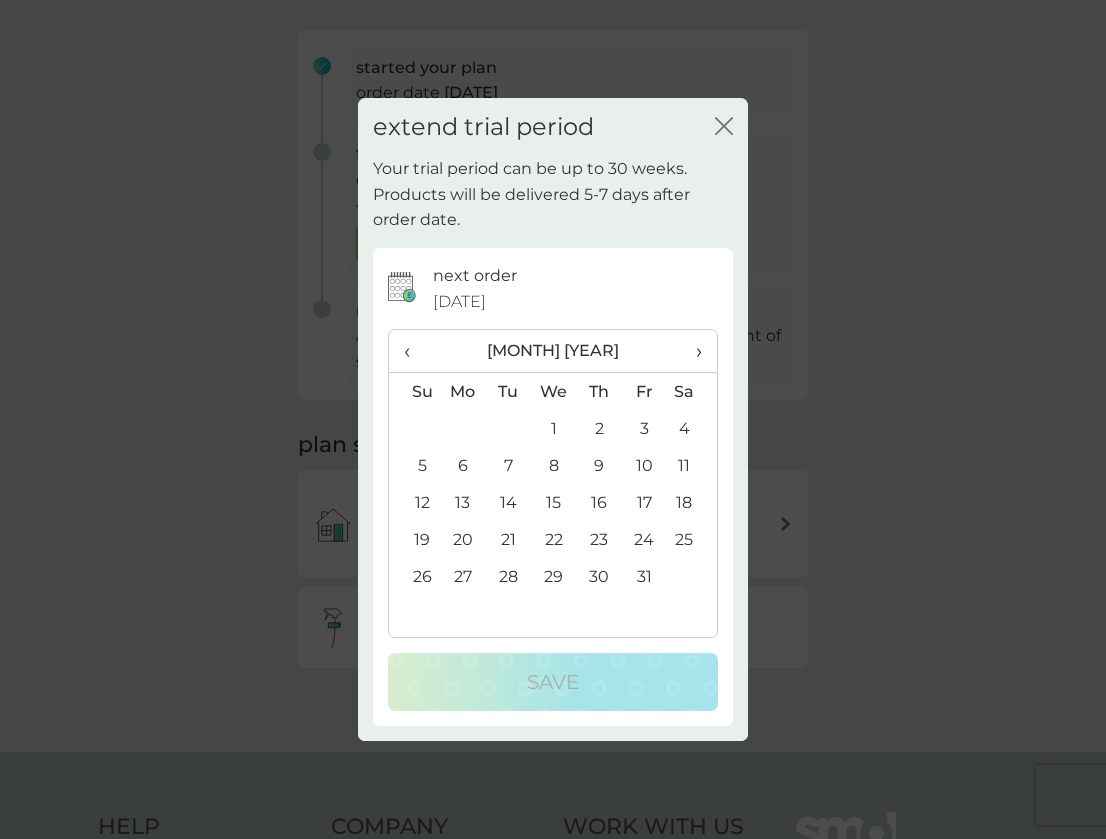 click on "‹" at bounding box center [414, 351] 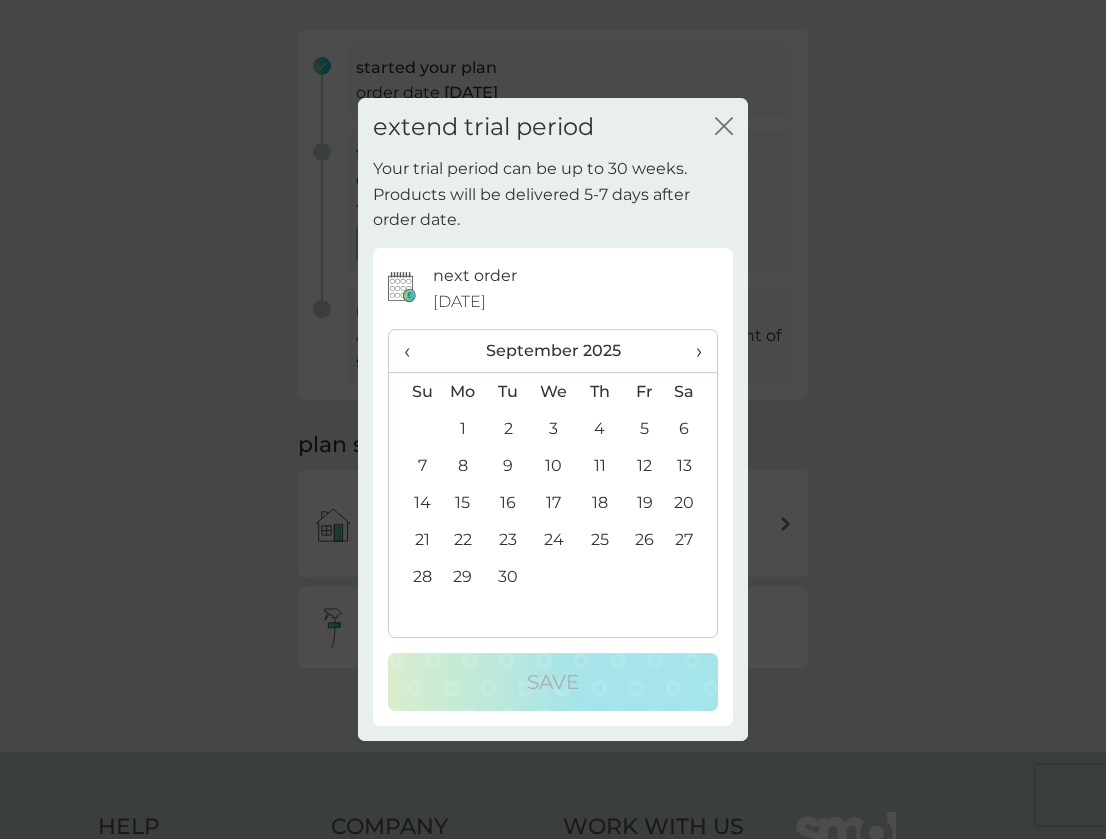 click on "30" at bounding box center [508, 576] 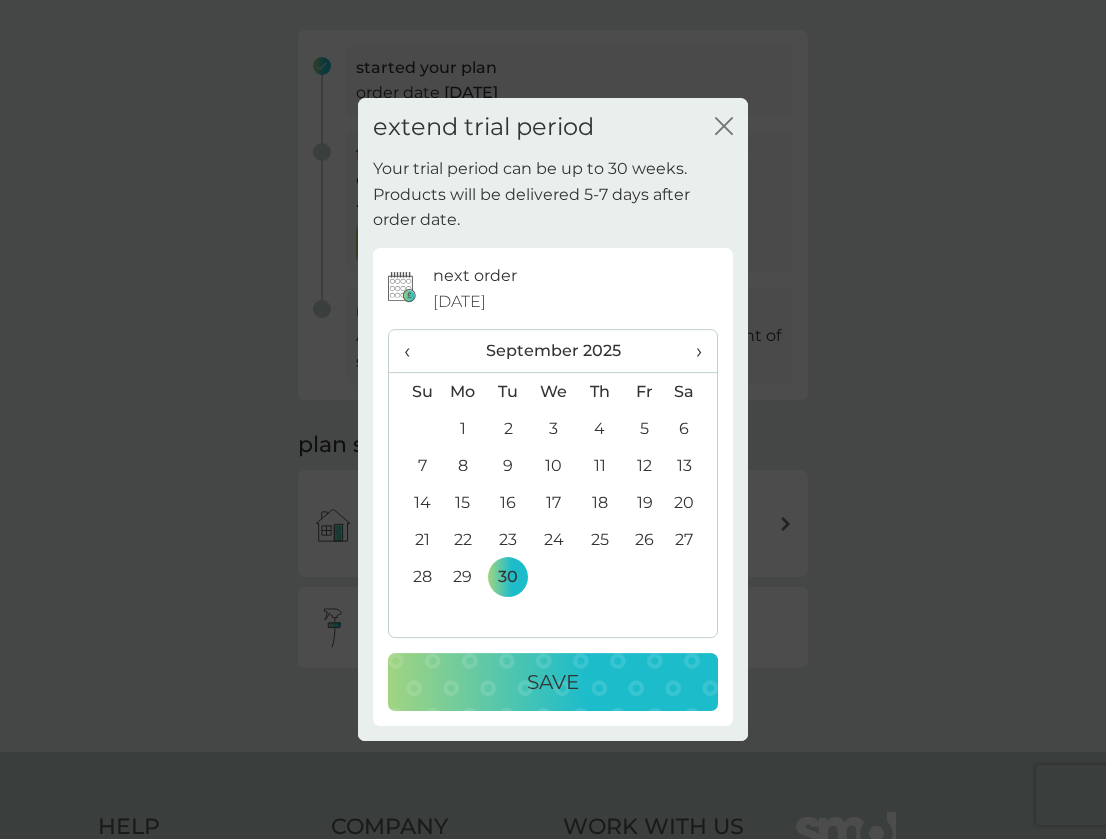 click on "Save" at bounding box center (553, 682) 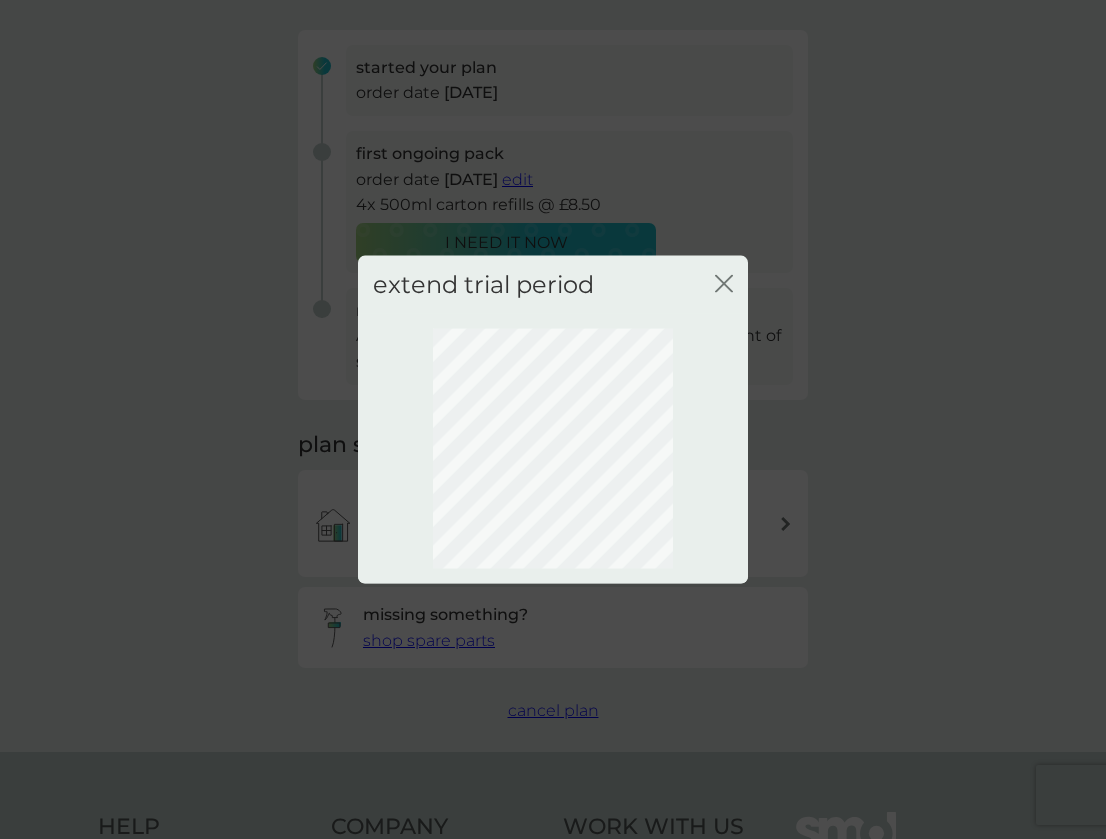 scroll, scrollTop: 0, scrollLeft: 0, axis: both 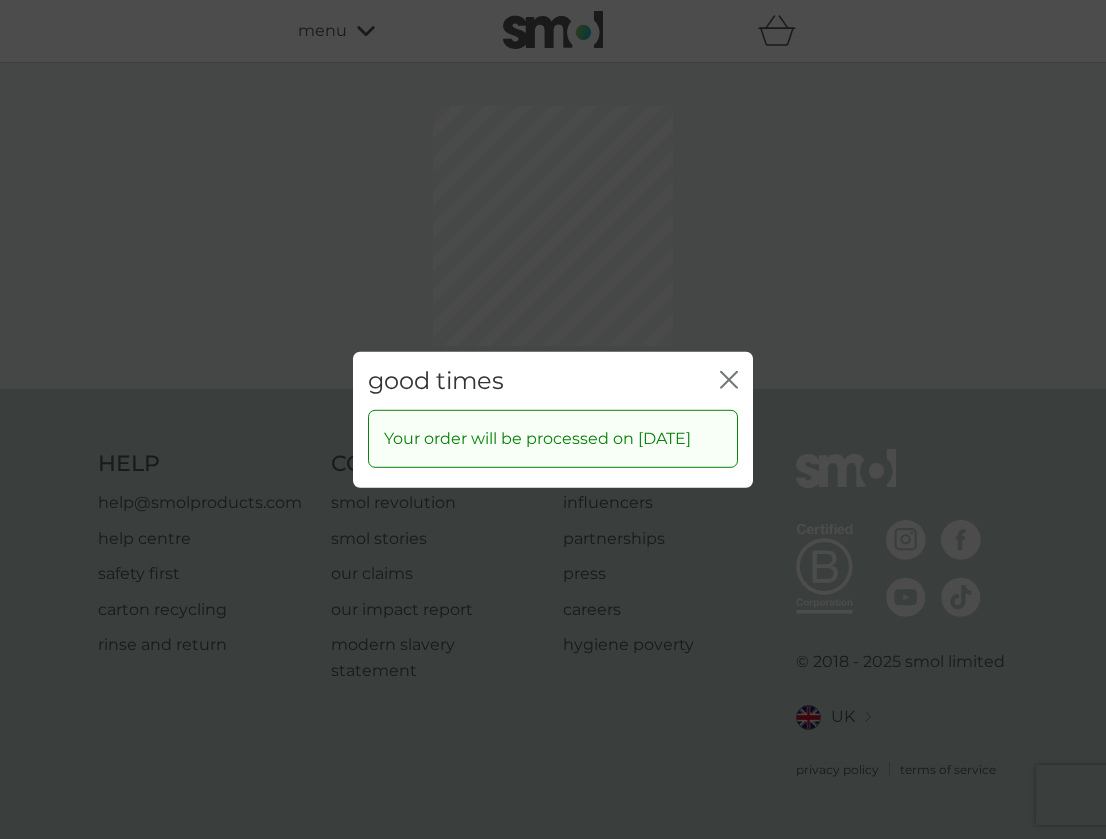 click on "good times close Your order will be processed on [DATE]" at bounding box center [553, 419] 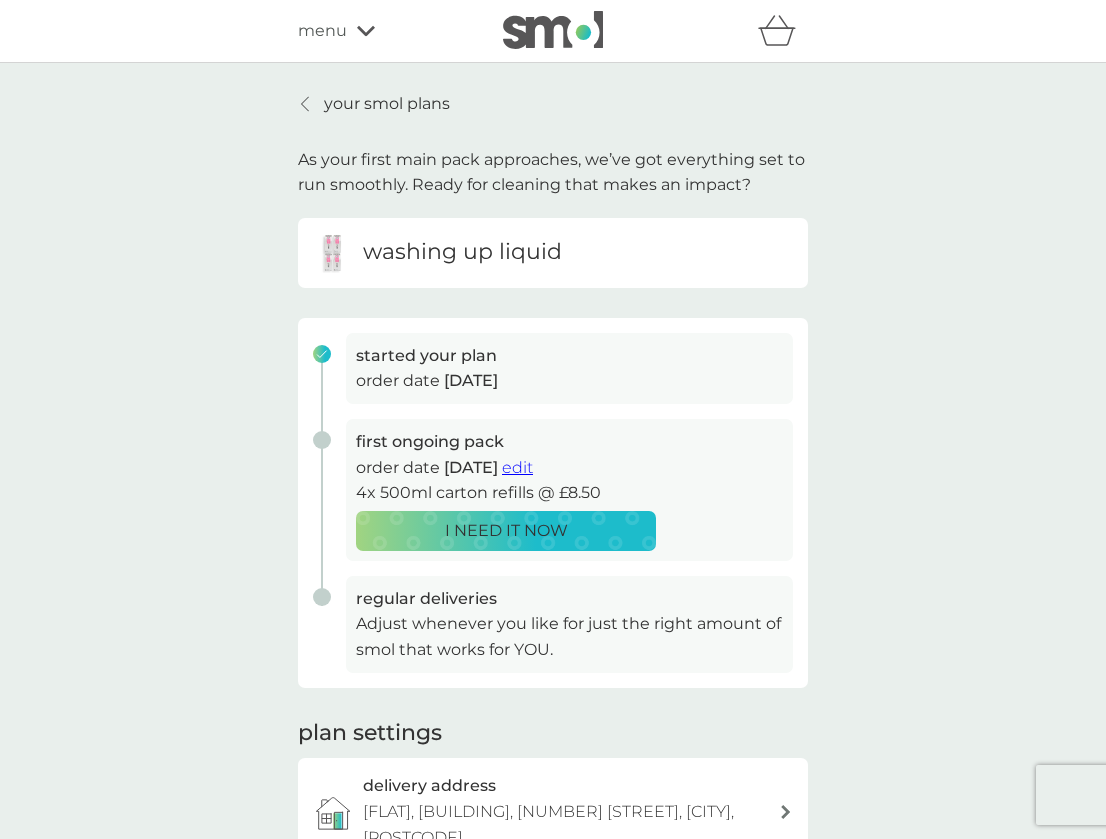 scroll, scrollTop: 0, scrollLeft: 0, axis: both 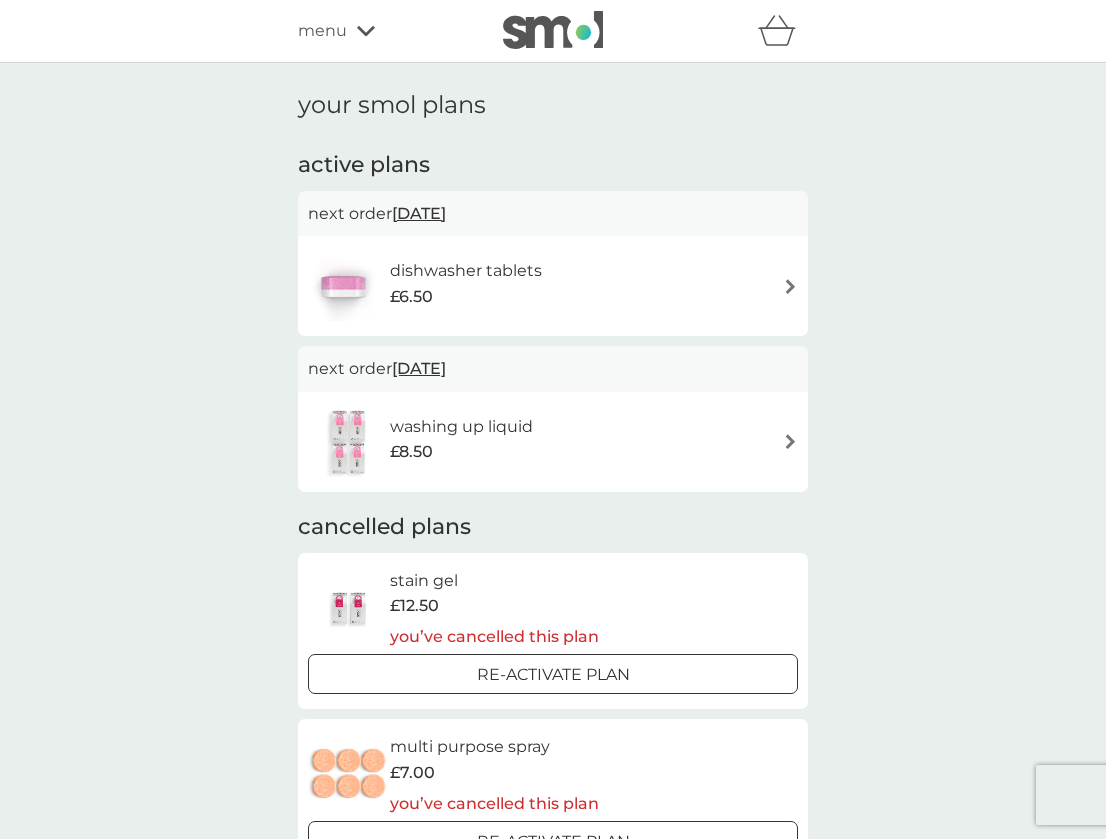 click on "£6.50" at bounding box center [466, 297] 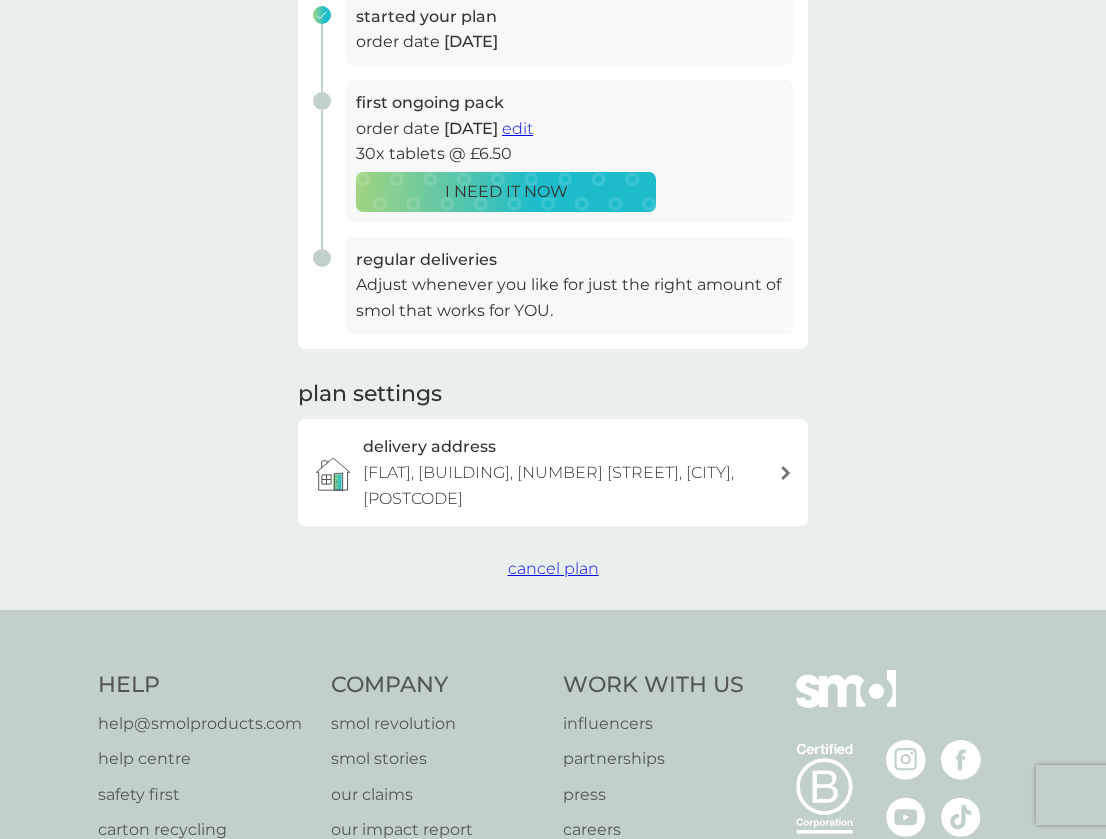 scroll, scrollTop: 311, scrollLeft: 0, axis: vertical 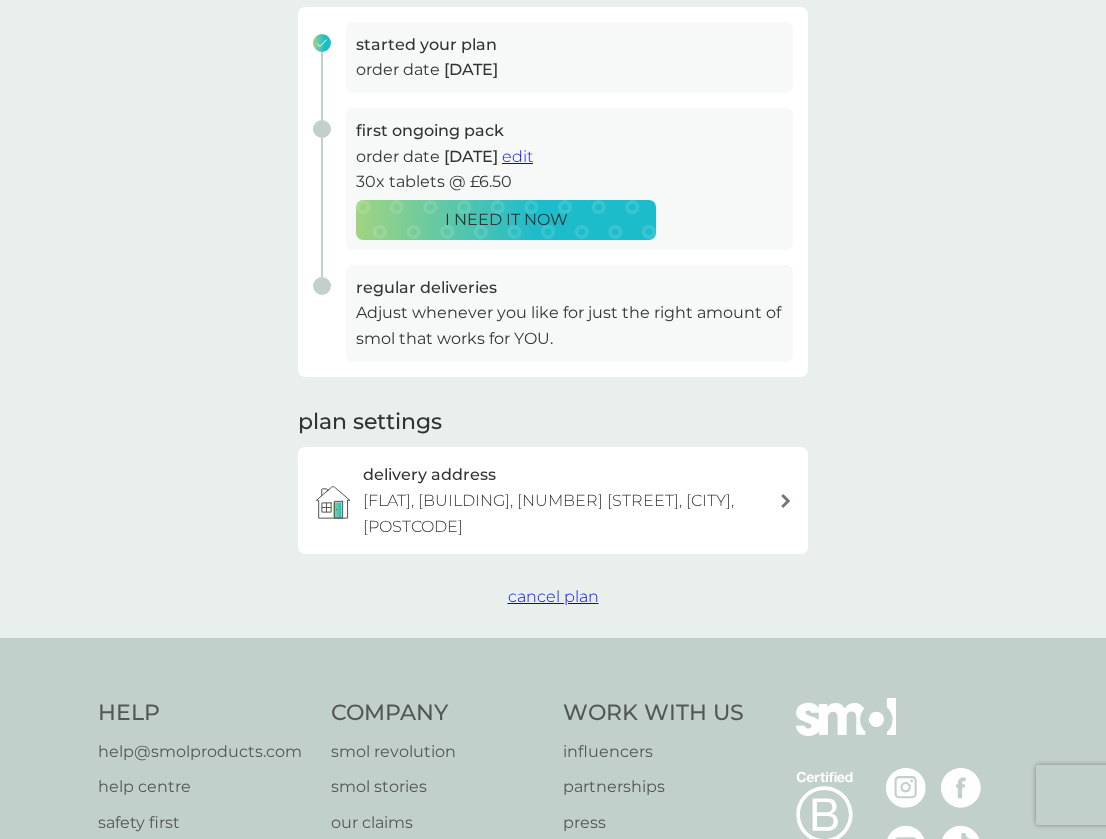 click on "edit" at bounding box center [517, 156] 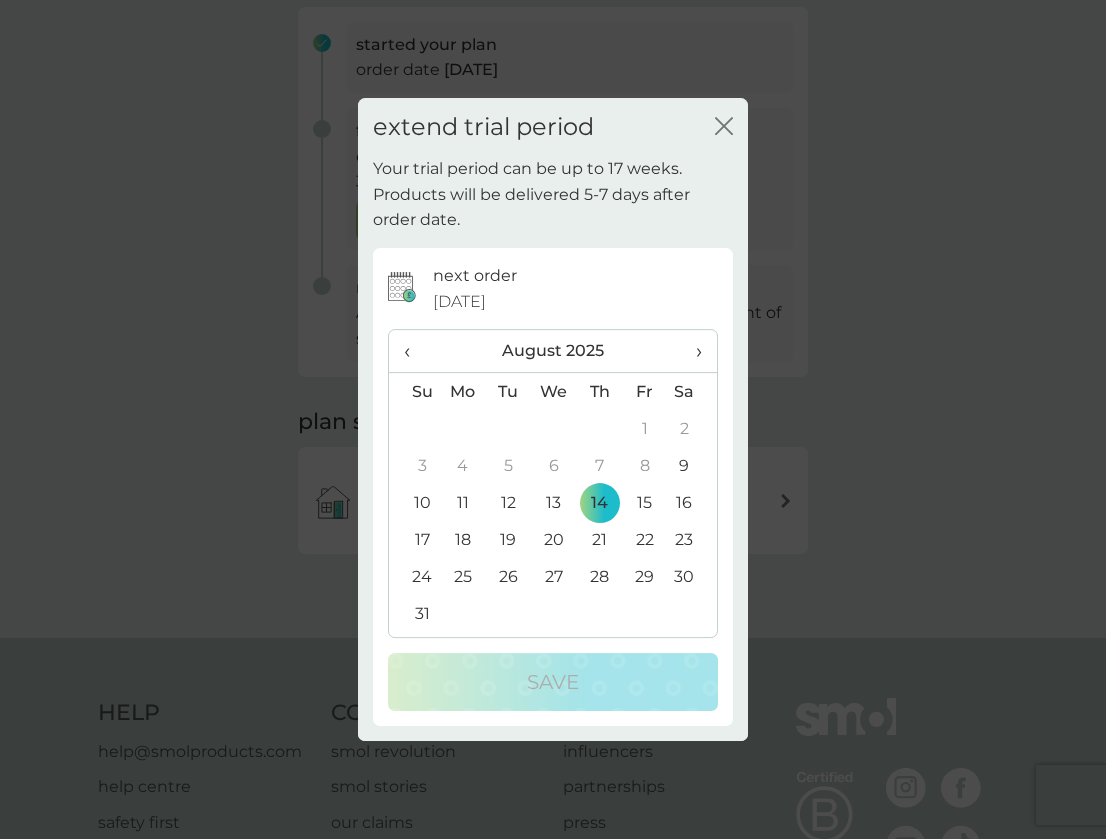click on "›" at bounding box center (692, 351) 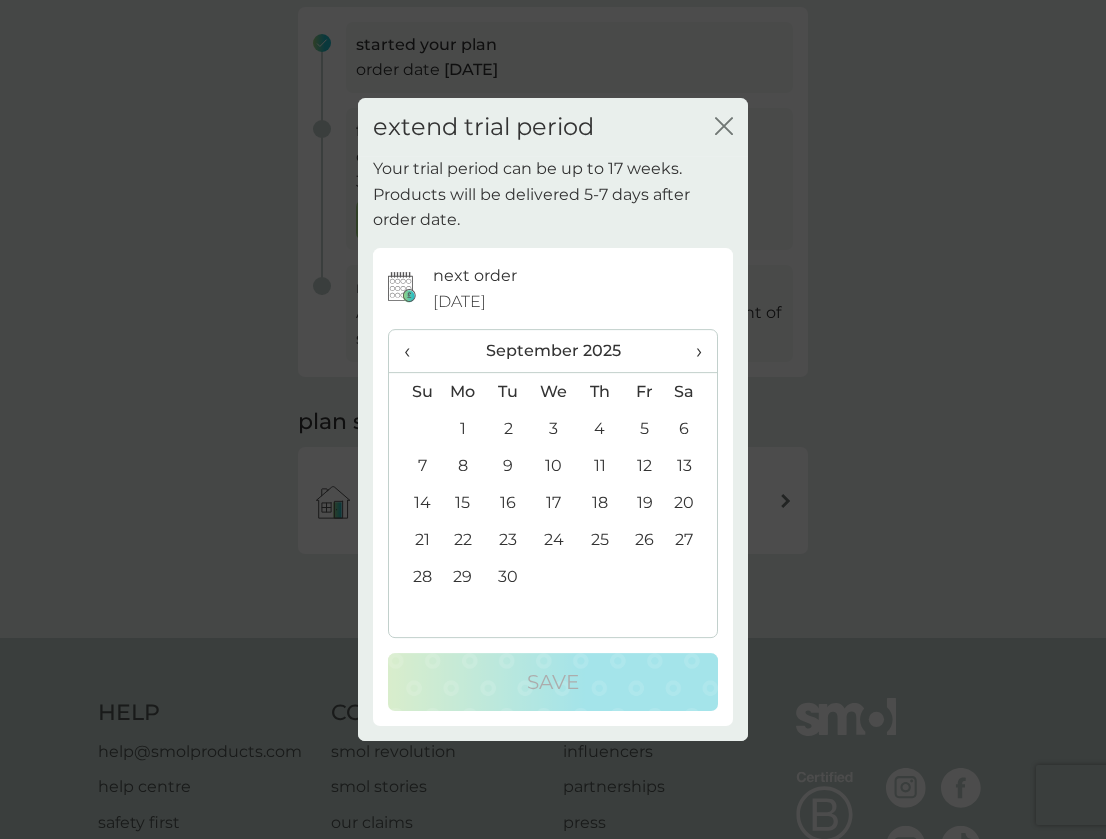 click on "30" at bounding box center (508, 576) 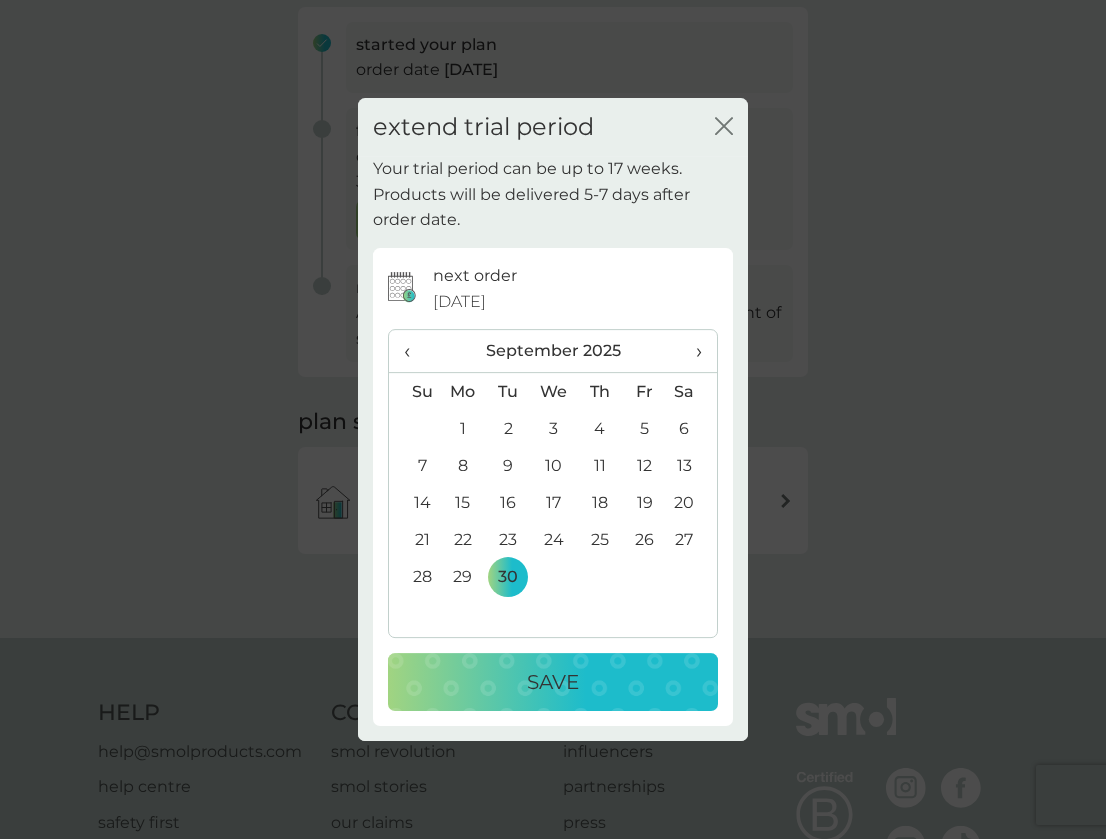 click on "Save" at bounding box center [553, 682] 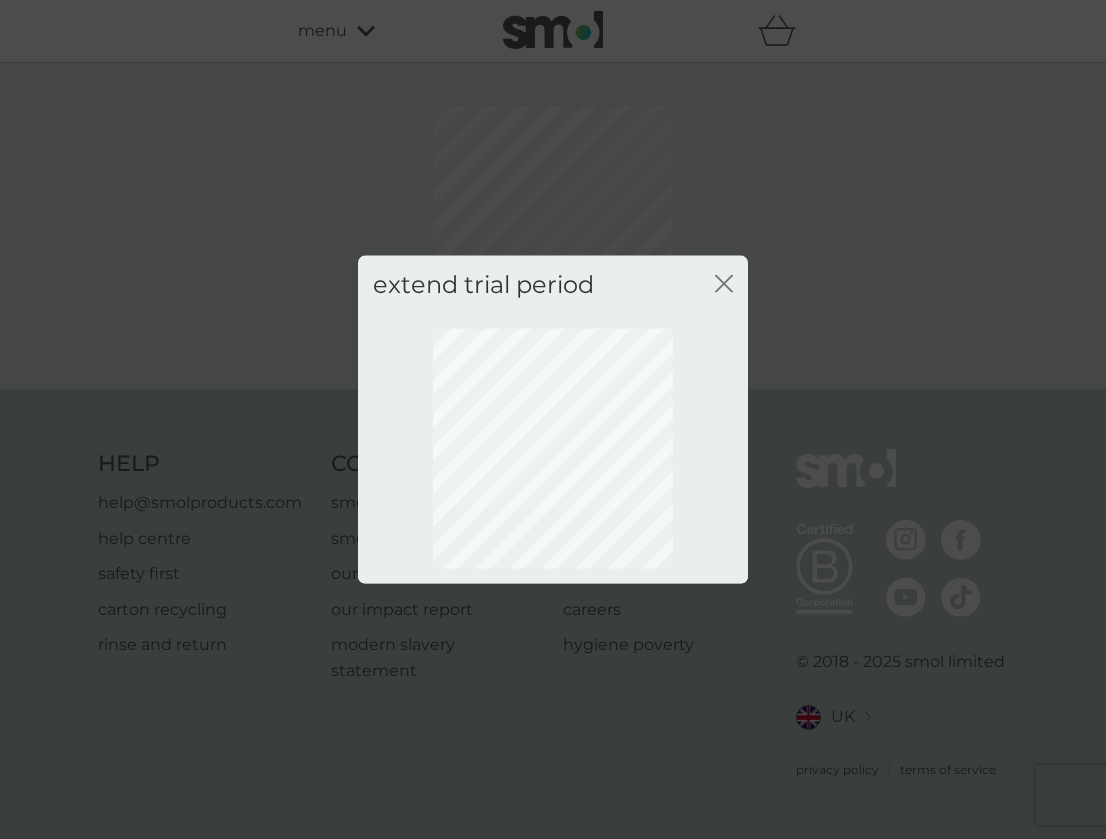 scroll, scrollTop: 0, scrollLeft: 0, axis: both 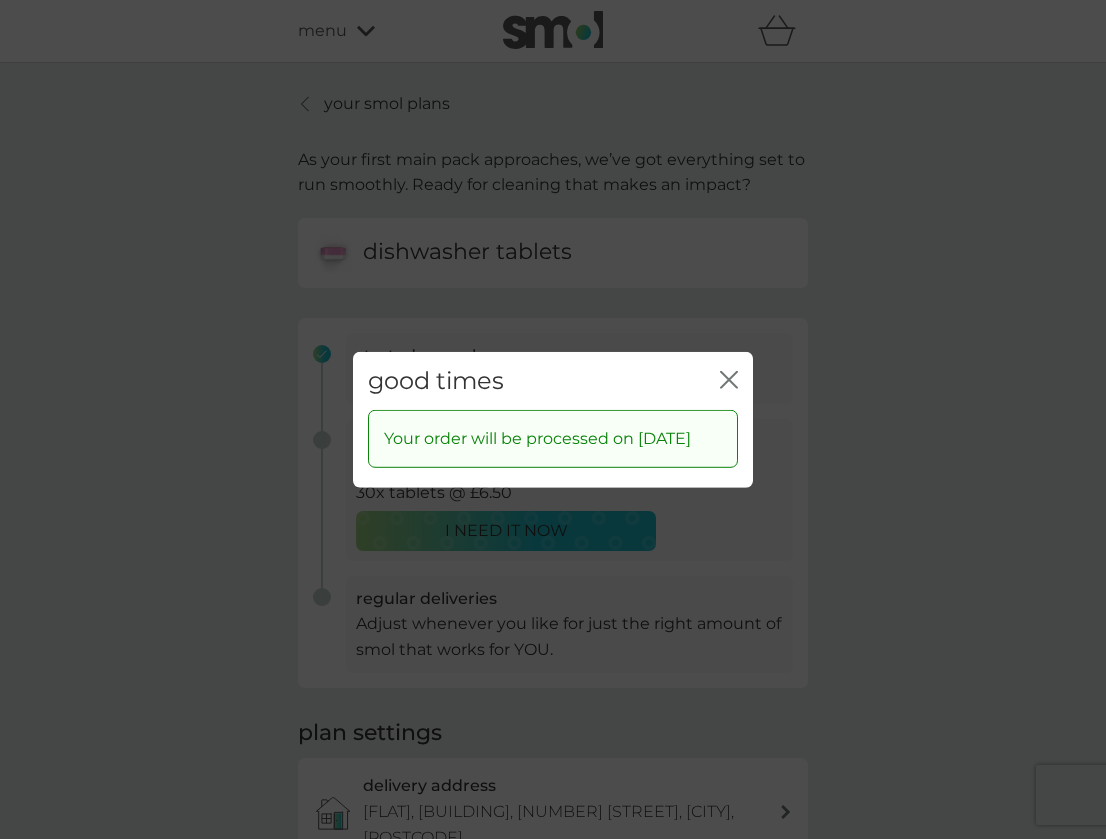 click on "close" 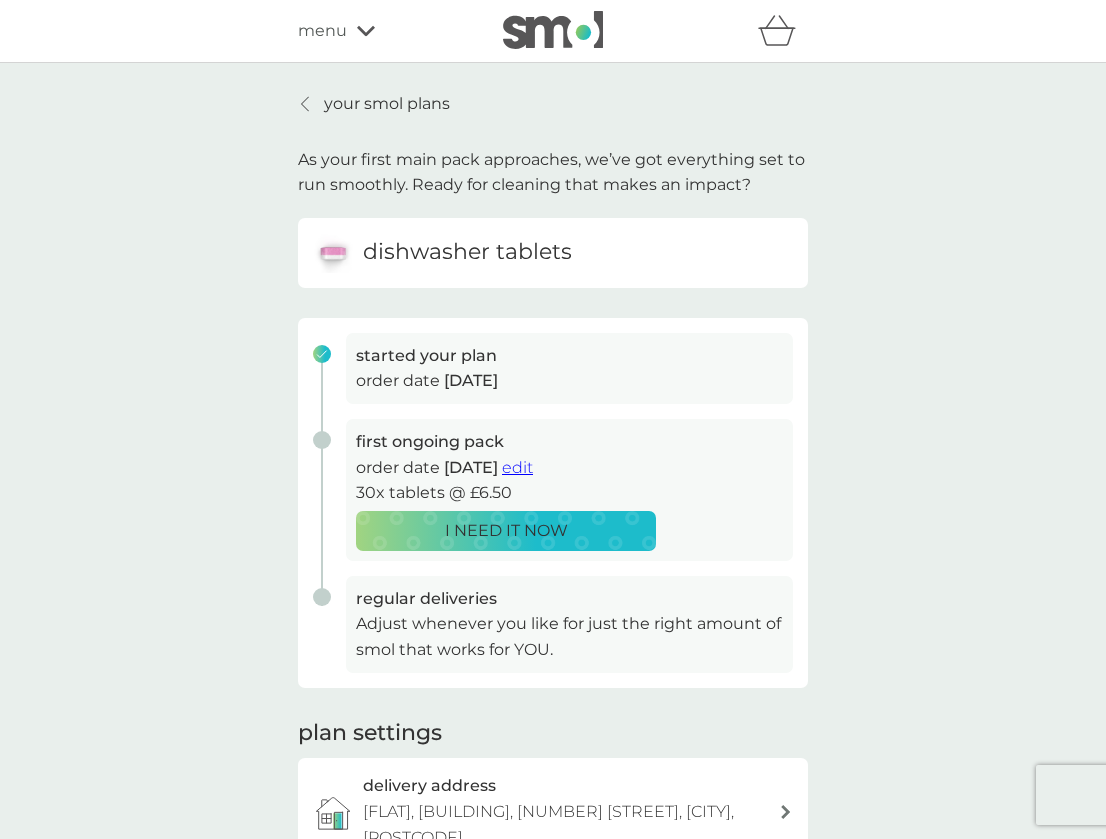 scroll, scrollTop: 0, scrollLeft: 0, axis: both 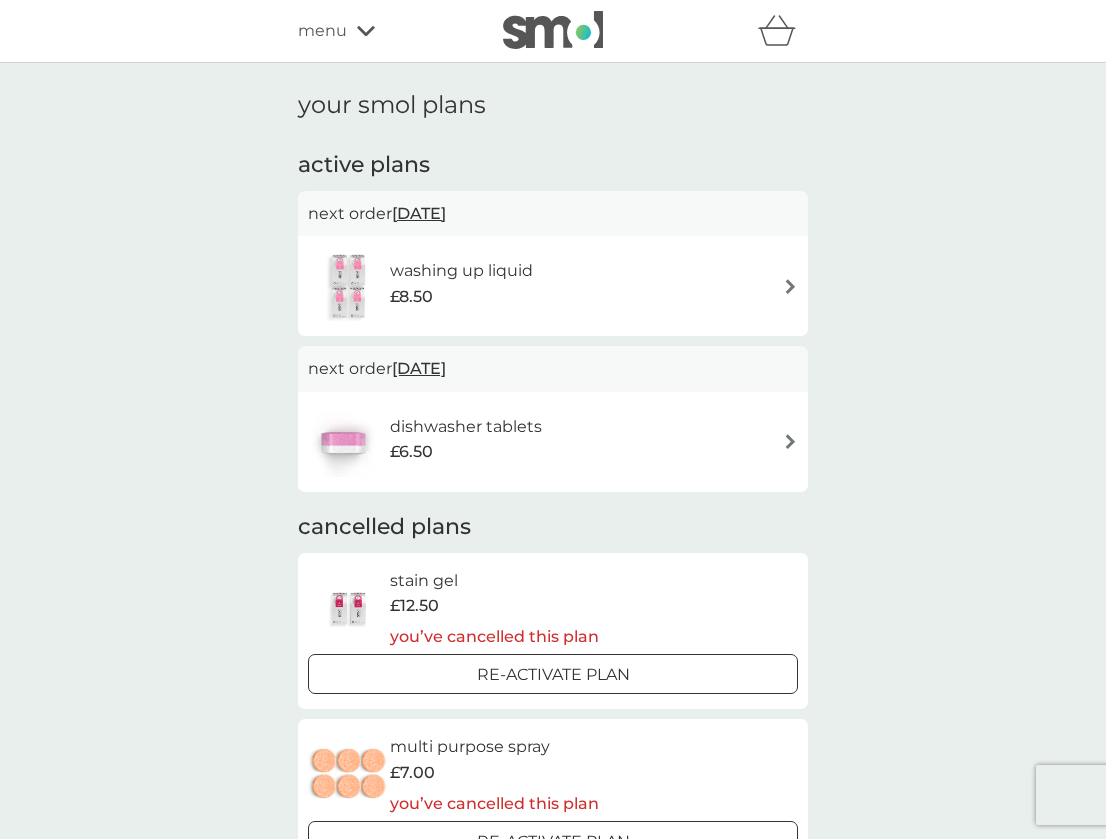 click on "dishwasher tablets £6.50" at bounding box center (553, 442) 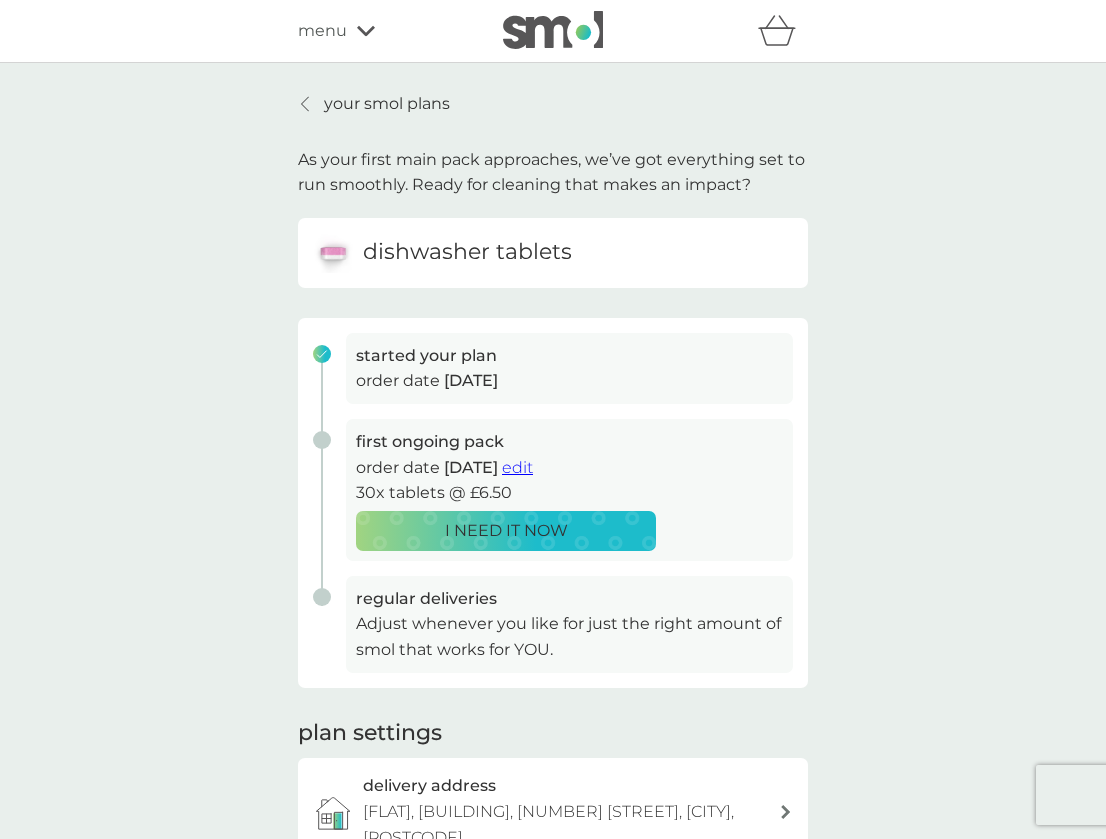 scroll, scrollTop: 0, scrollLeft: 0, axis: both 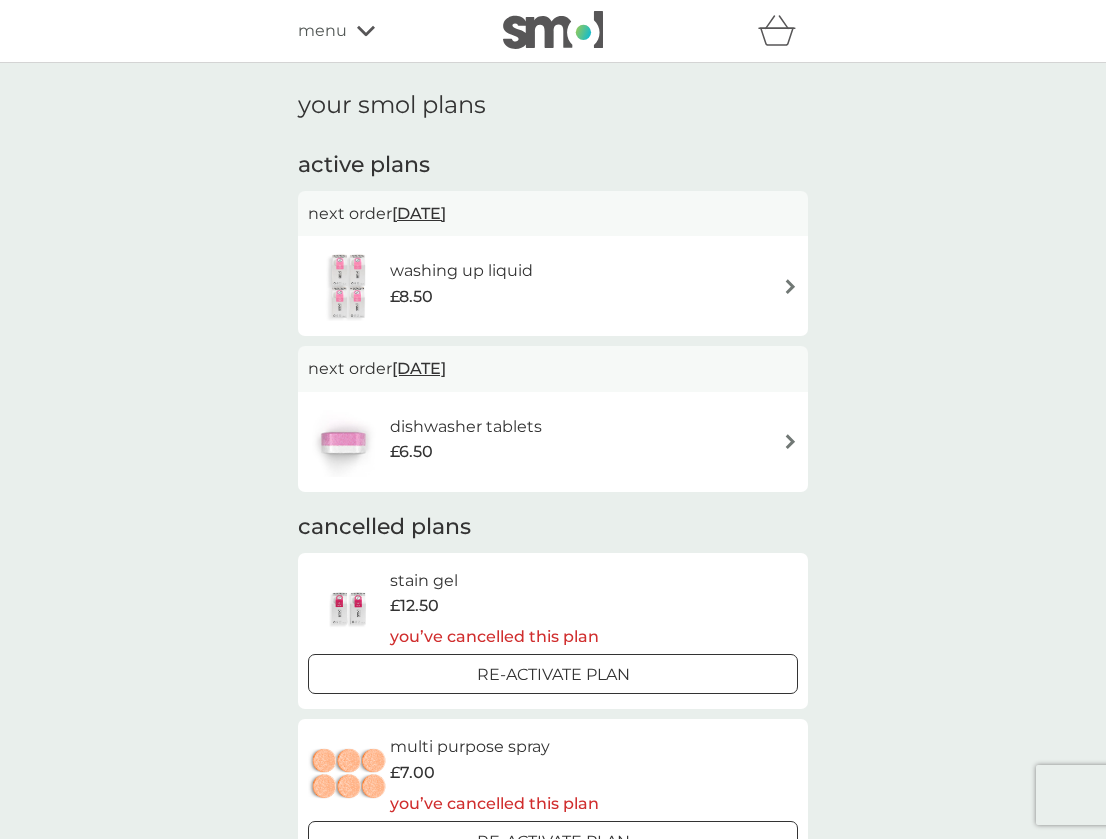 click on "washing up liquid £8.50" at bounding box center (471, 286) 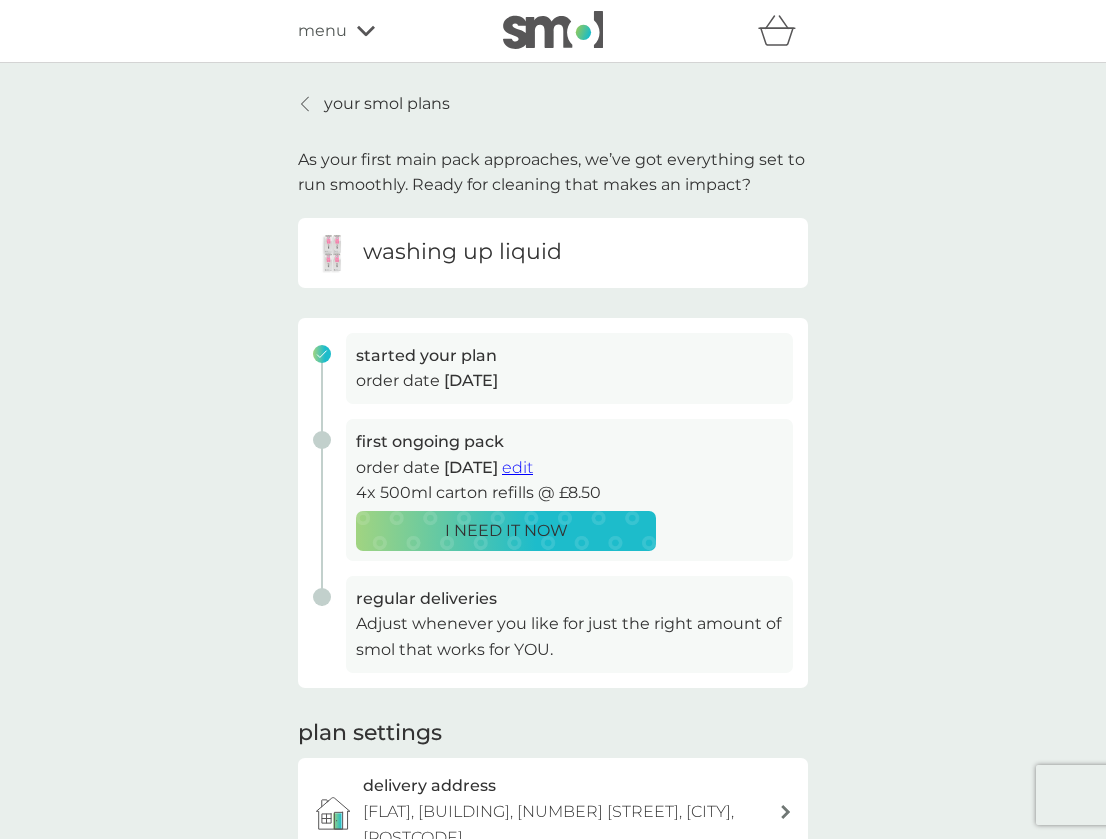 click on "4x 500ml carton refills @ £8.50" at bounding box center [569, 493] 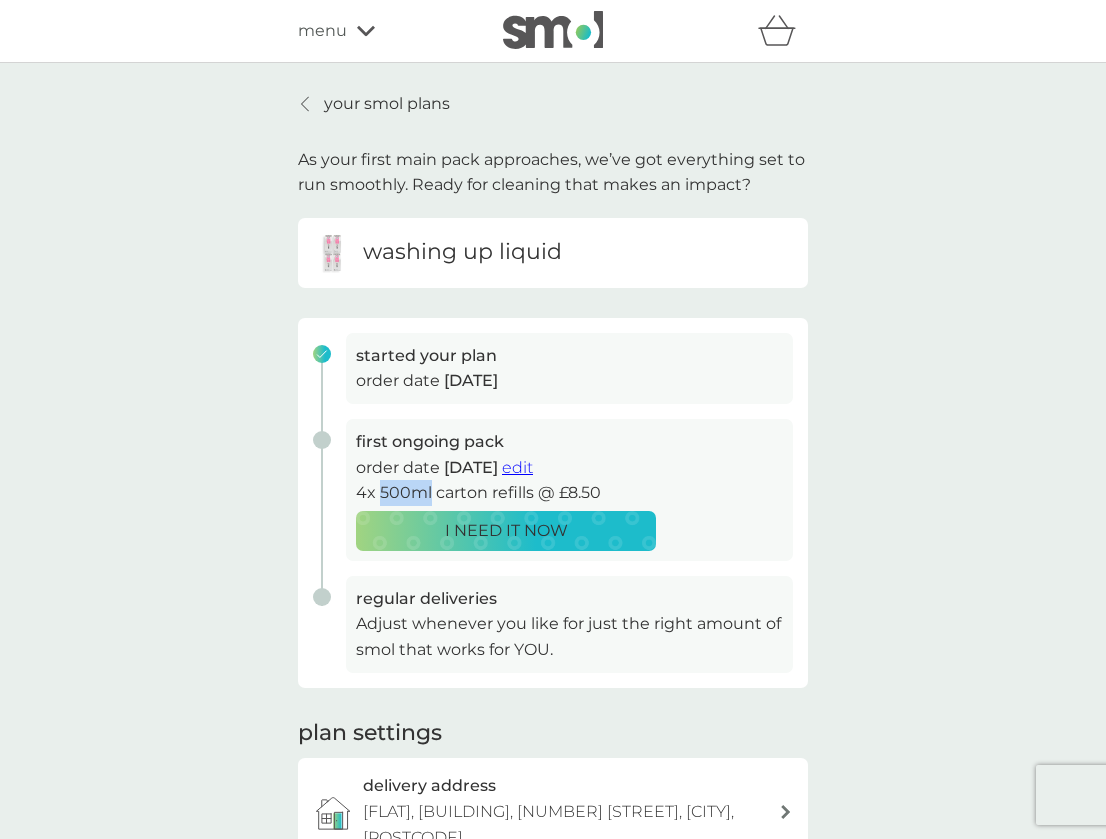 click on "4x 500ml carton refills @ £8.50" at bounding box center [569, 493] 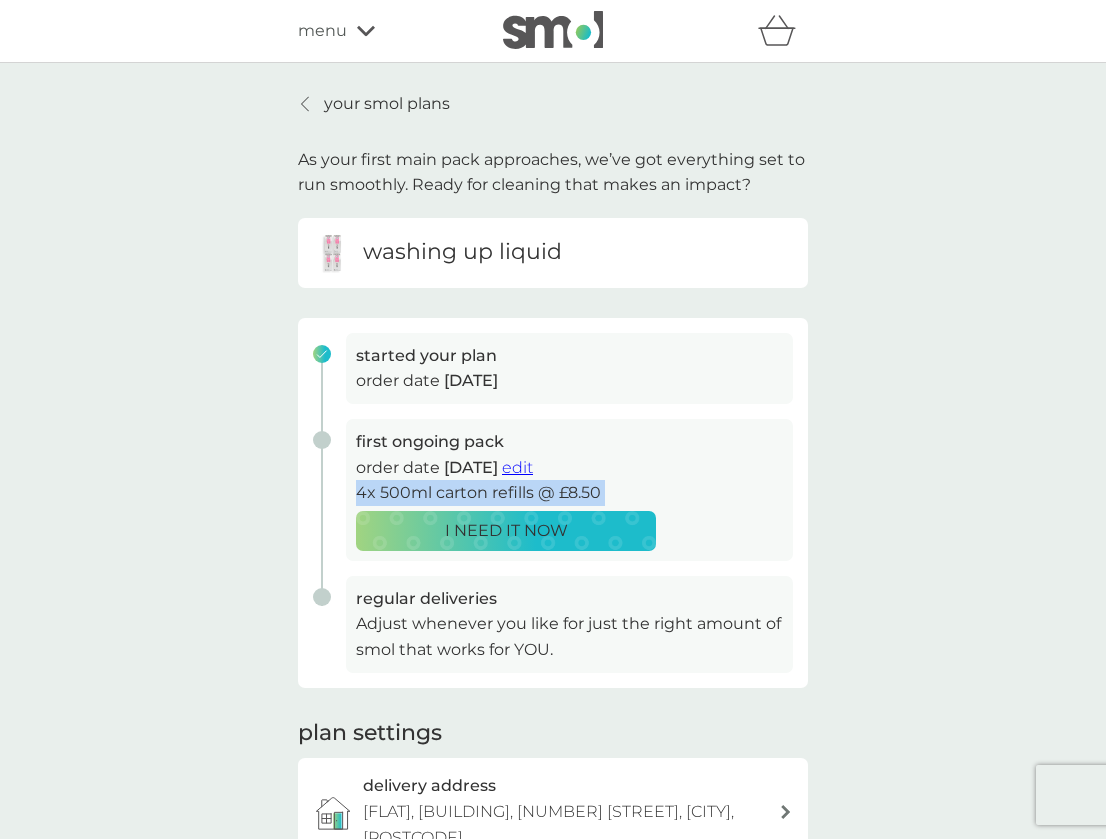 click on "first ongoing pack" at bounding box center (569, 442) 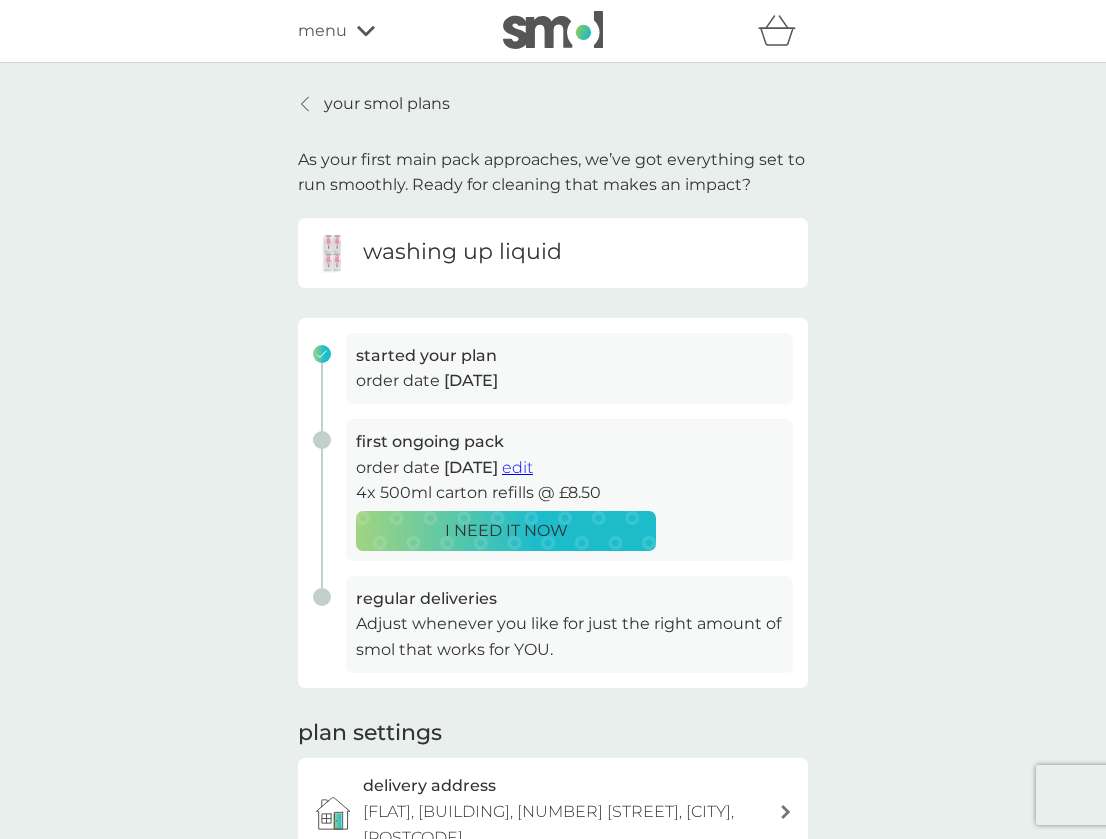 click on "your smol plans" at bounding box center (387, 104) 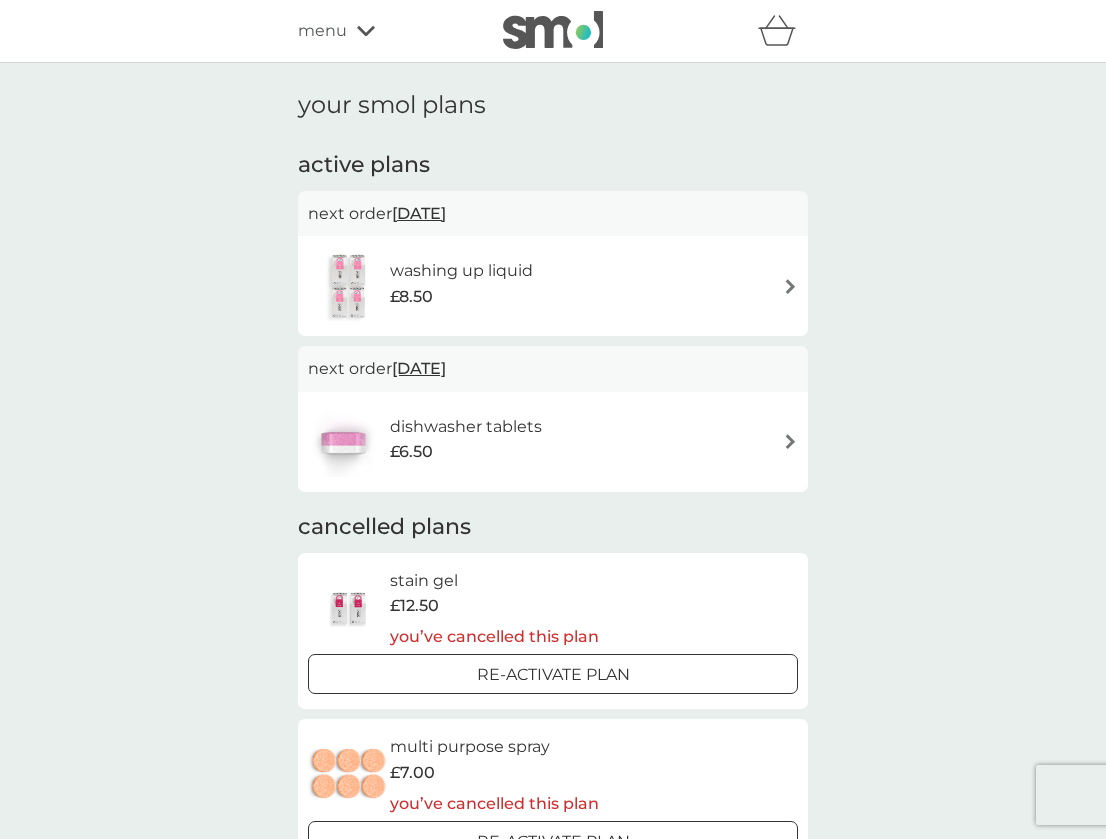 scroll, scrollTop: 0, scrollLeft: 0, axis: both 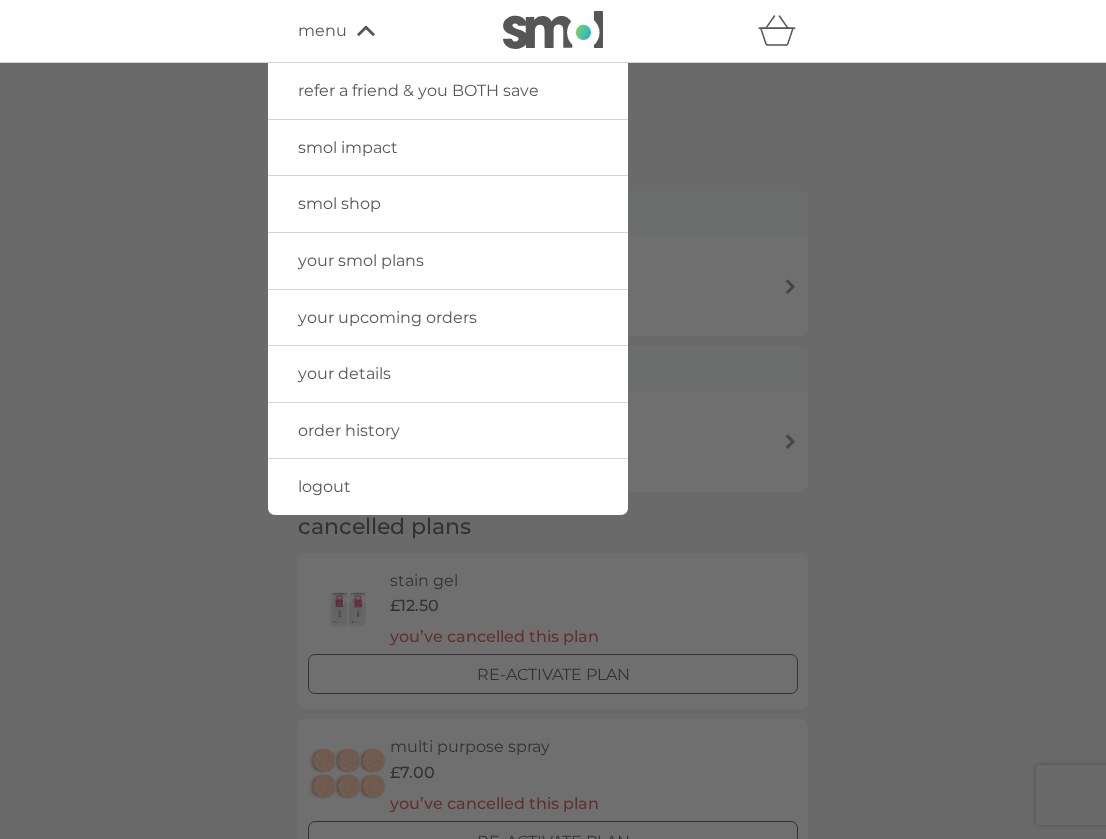 click on "smol shop" at bounding box center [339, 203] 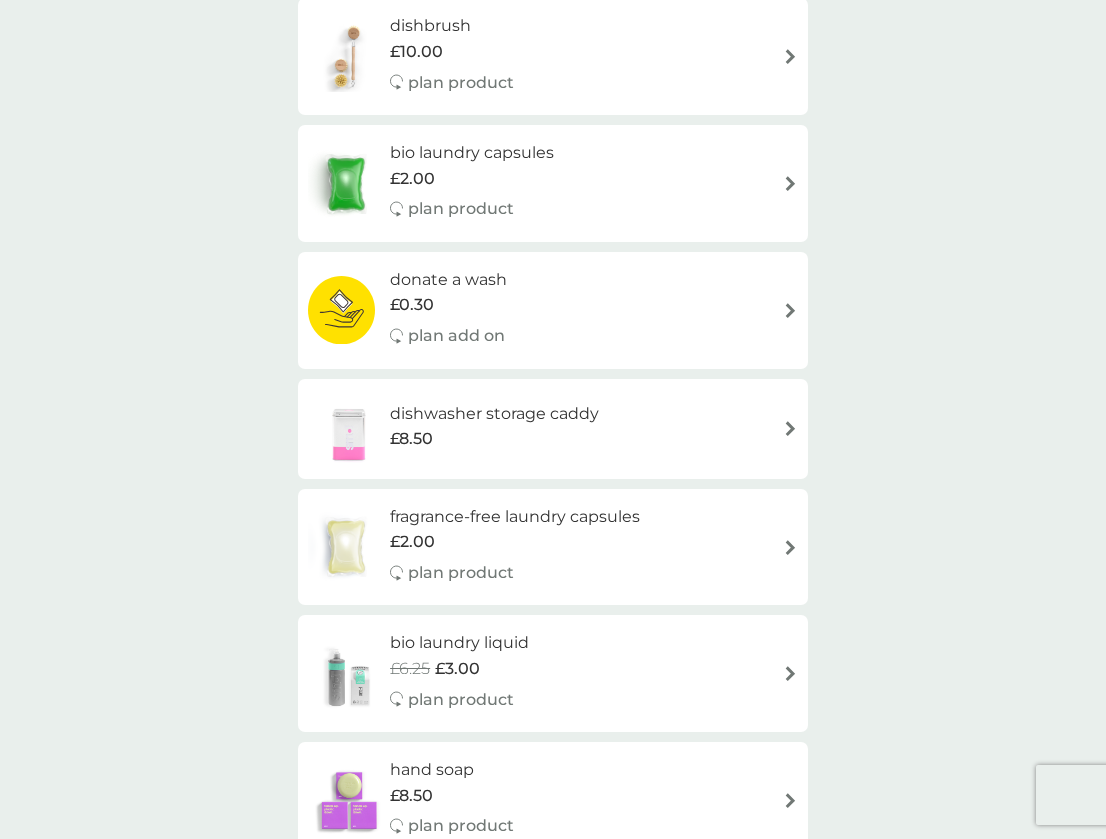 scroll, scrollTop: 696, scrollLeft: 0, axis: vertical 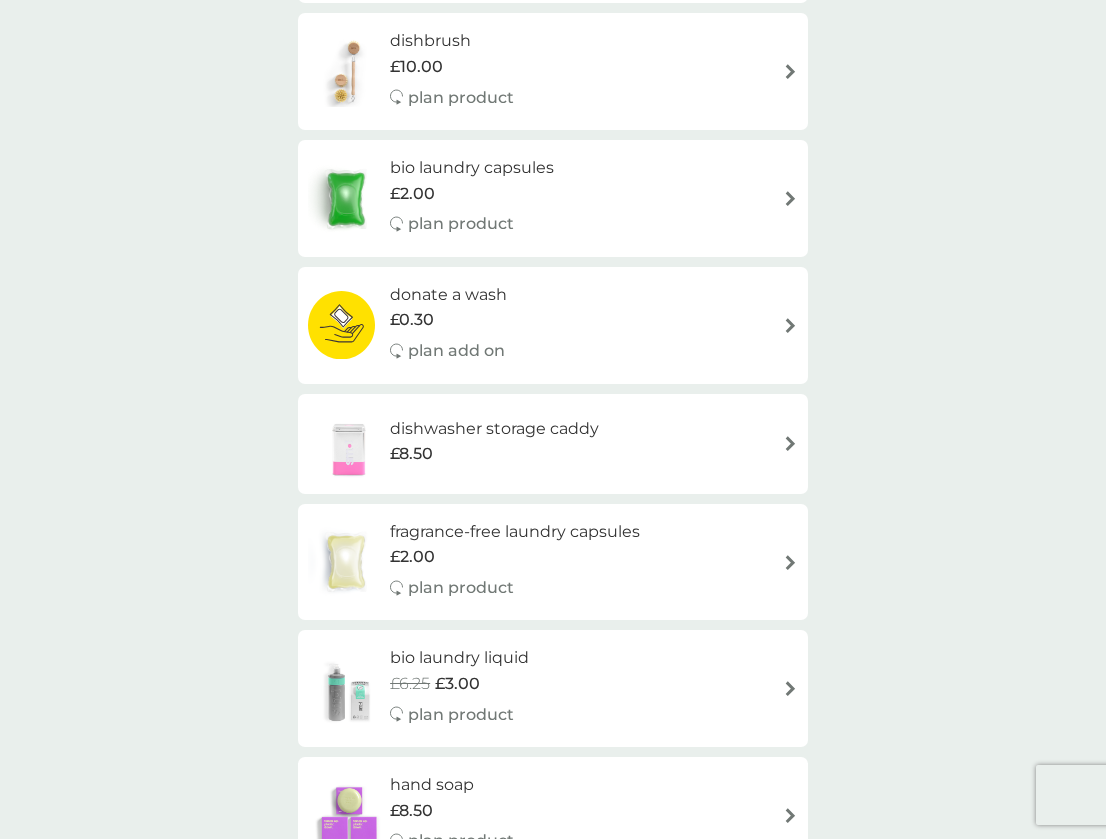 click on "dishbrush" at bounding box center (452, 41) 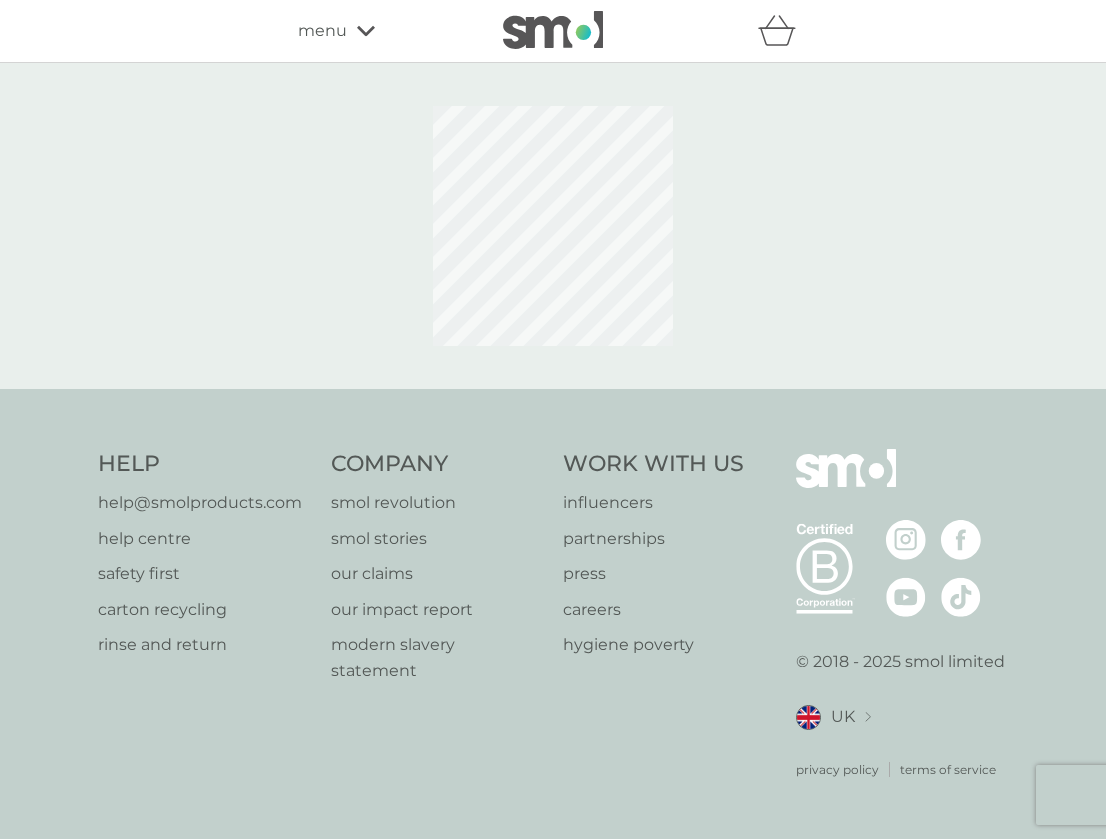 scroll, scrollTop: 0, scrollLeft: 0, axis: both 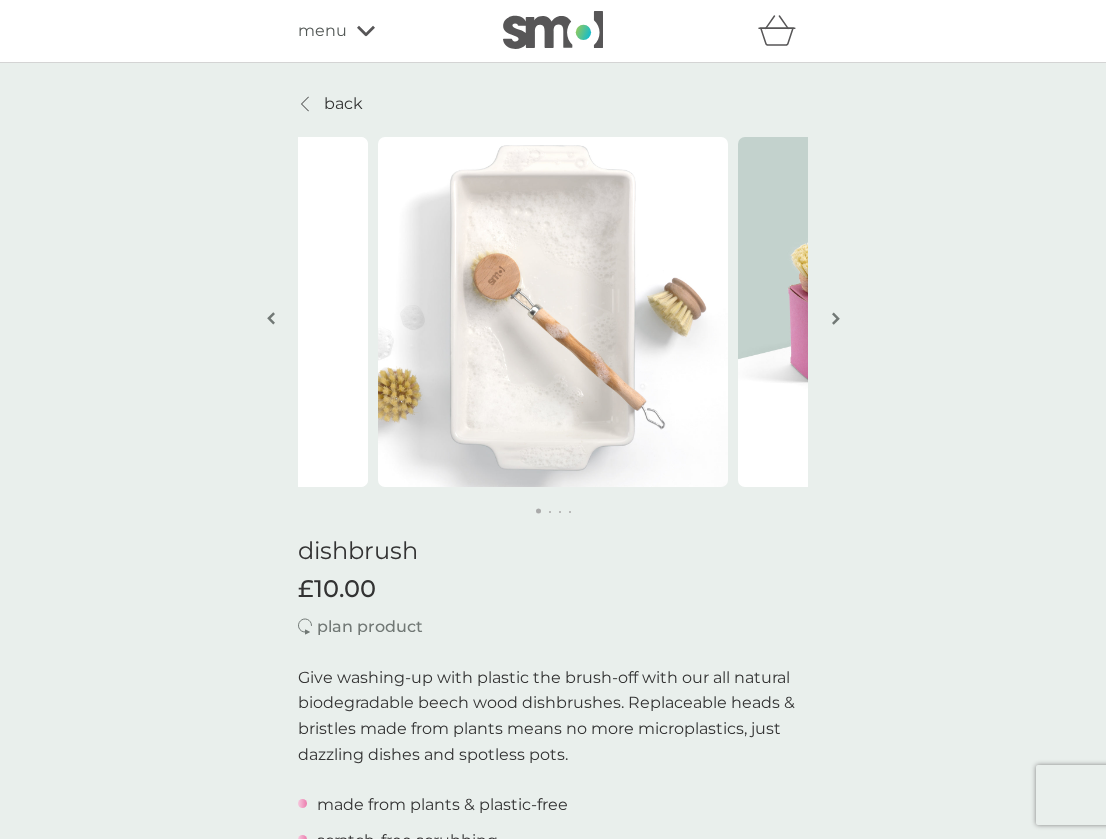 click at bounding box center [835, 320] 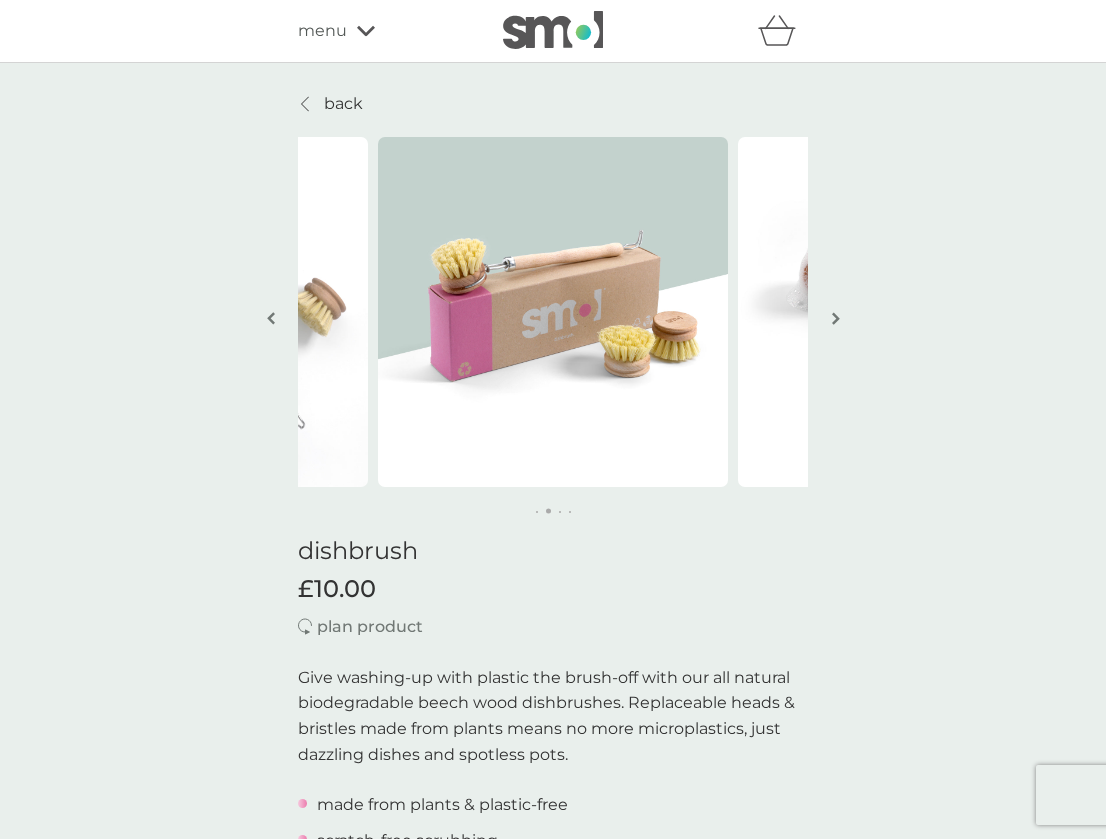 click at bounding box center [835, 320] 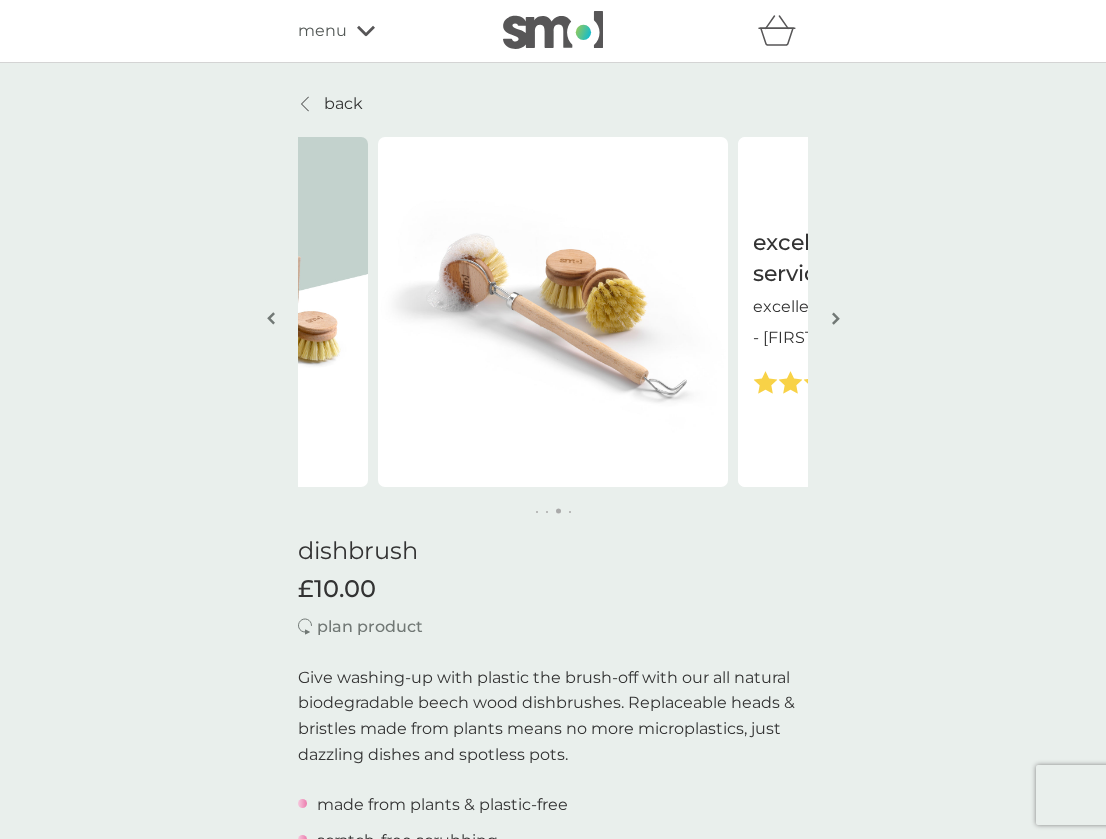 click at bounding box center (835, 320) 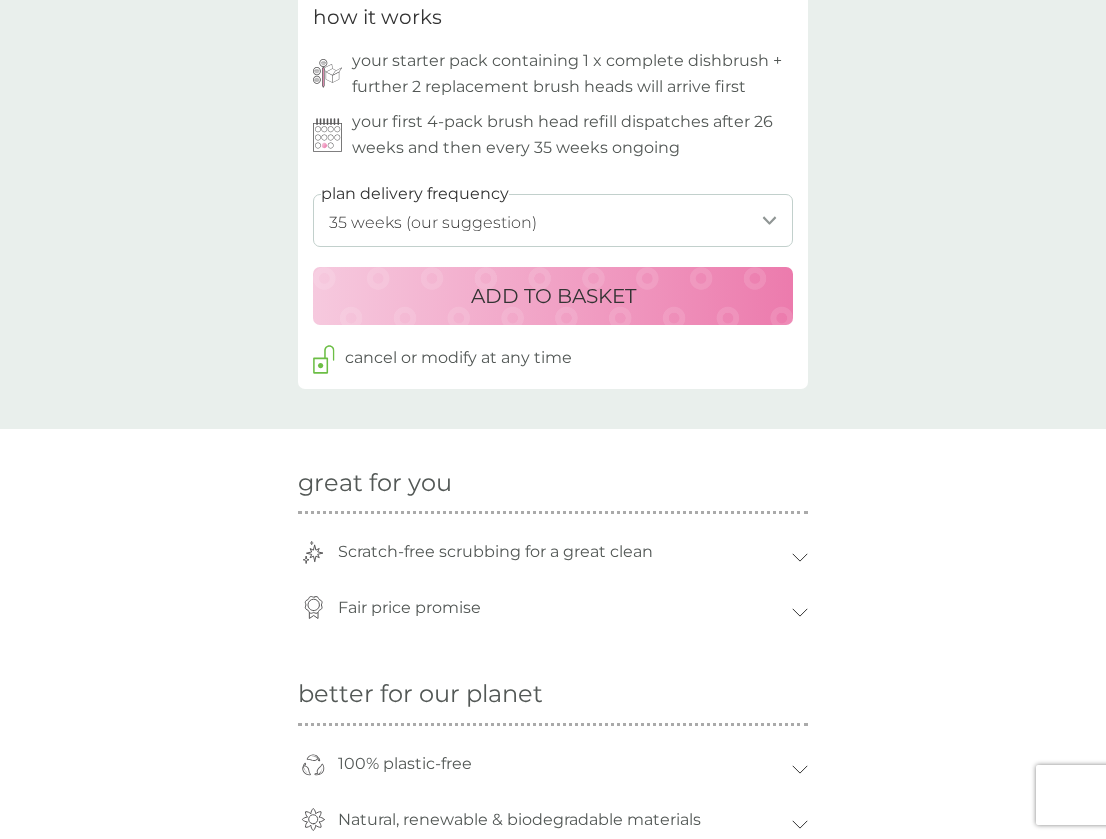 scroll, scrollTop: 1139, scrollLeft: 0, axis: vertical 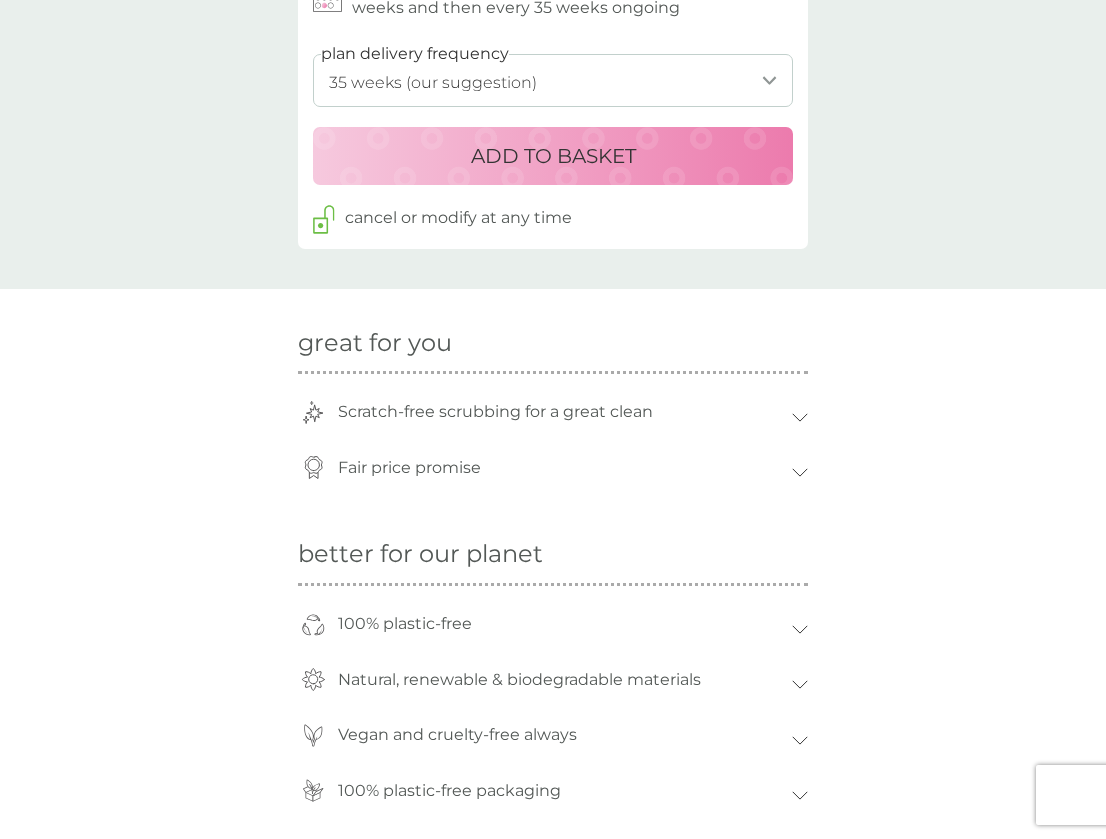 click on "ADD TO BASKET" at bounding box center [553, 156] 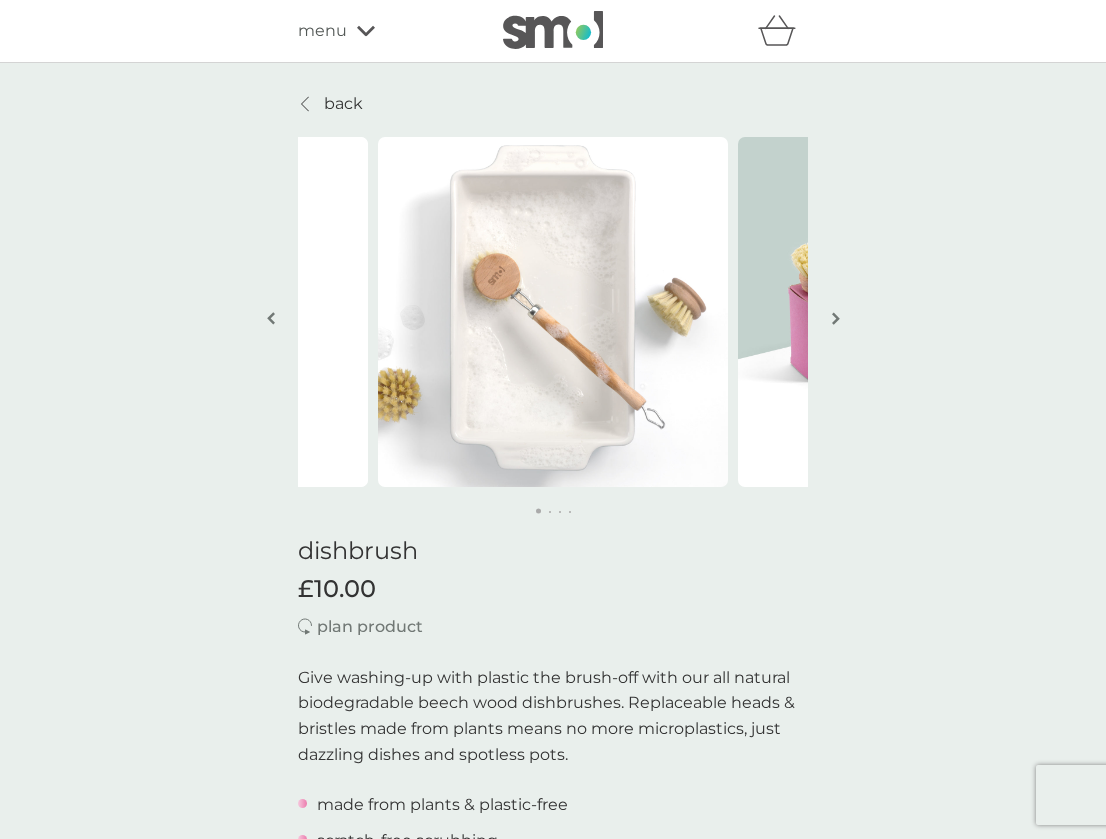 scroll, scrollTop: 0, scrollLeft: 0, axis: both 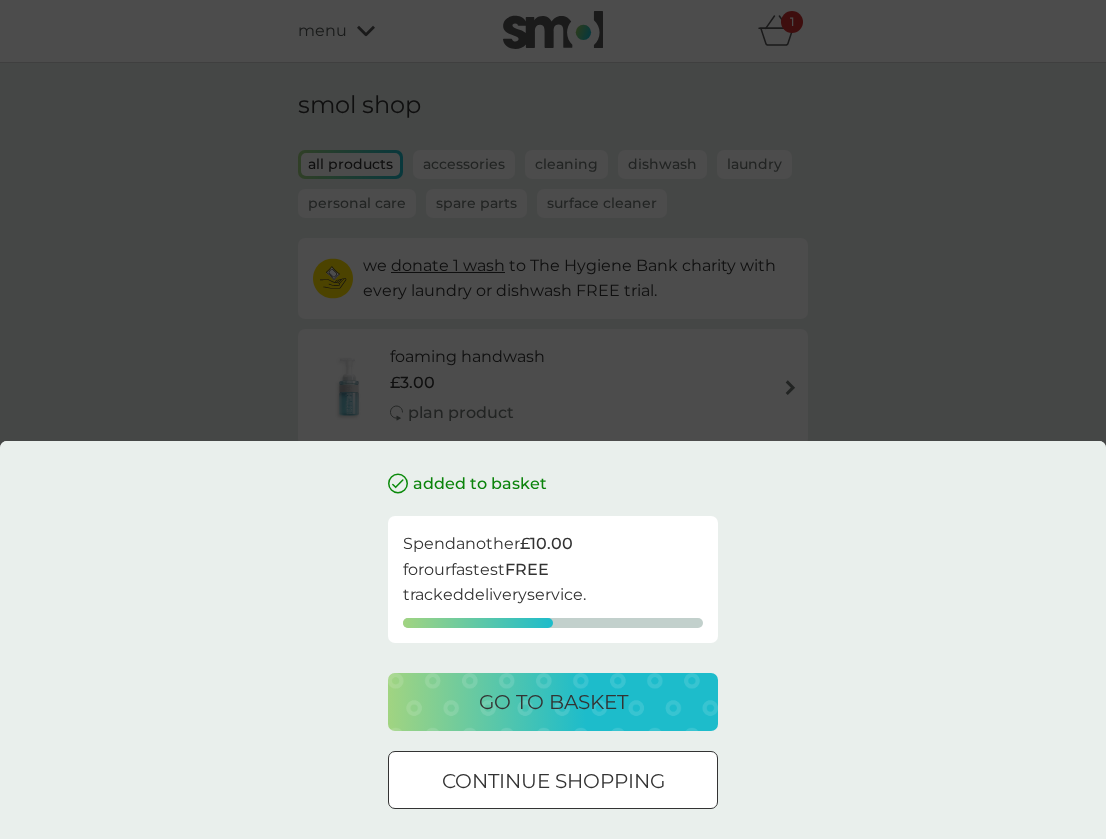click at bounding box center (553, 781) 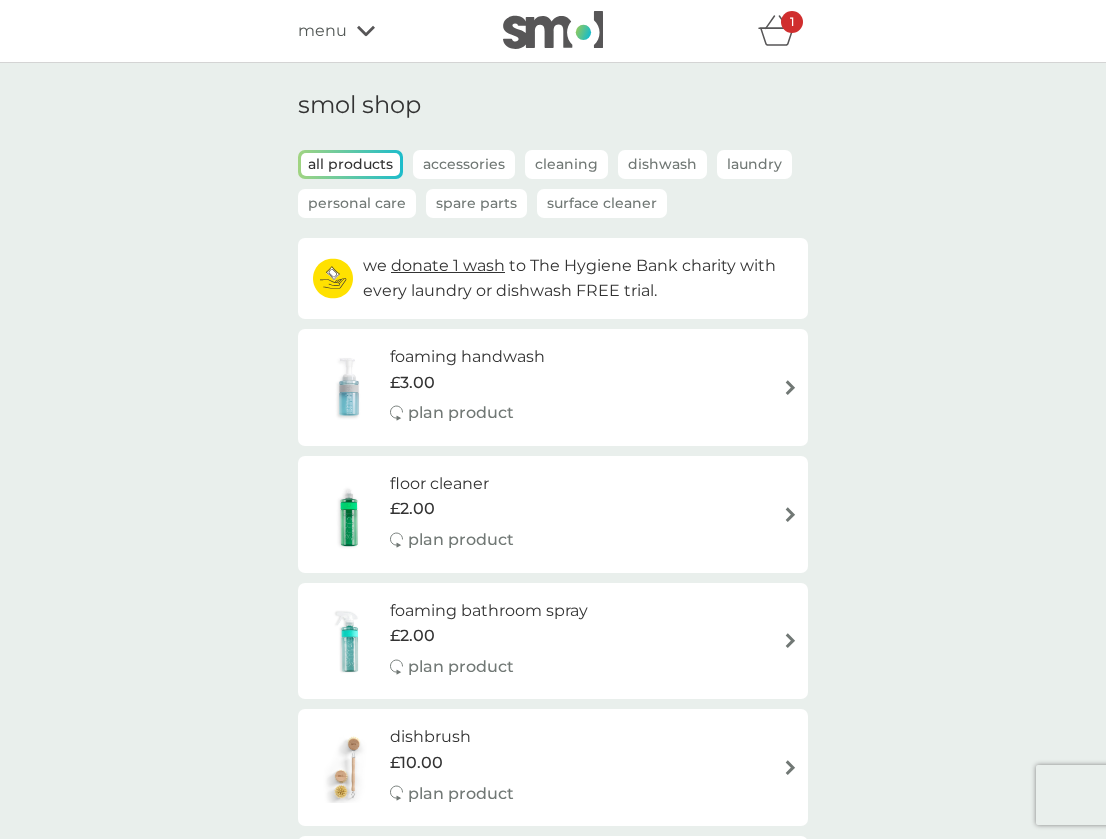 scroll, scrollTop: 0, scrollLeft: 0, axis: both 